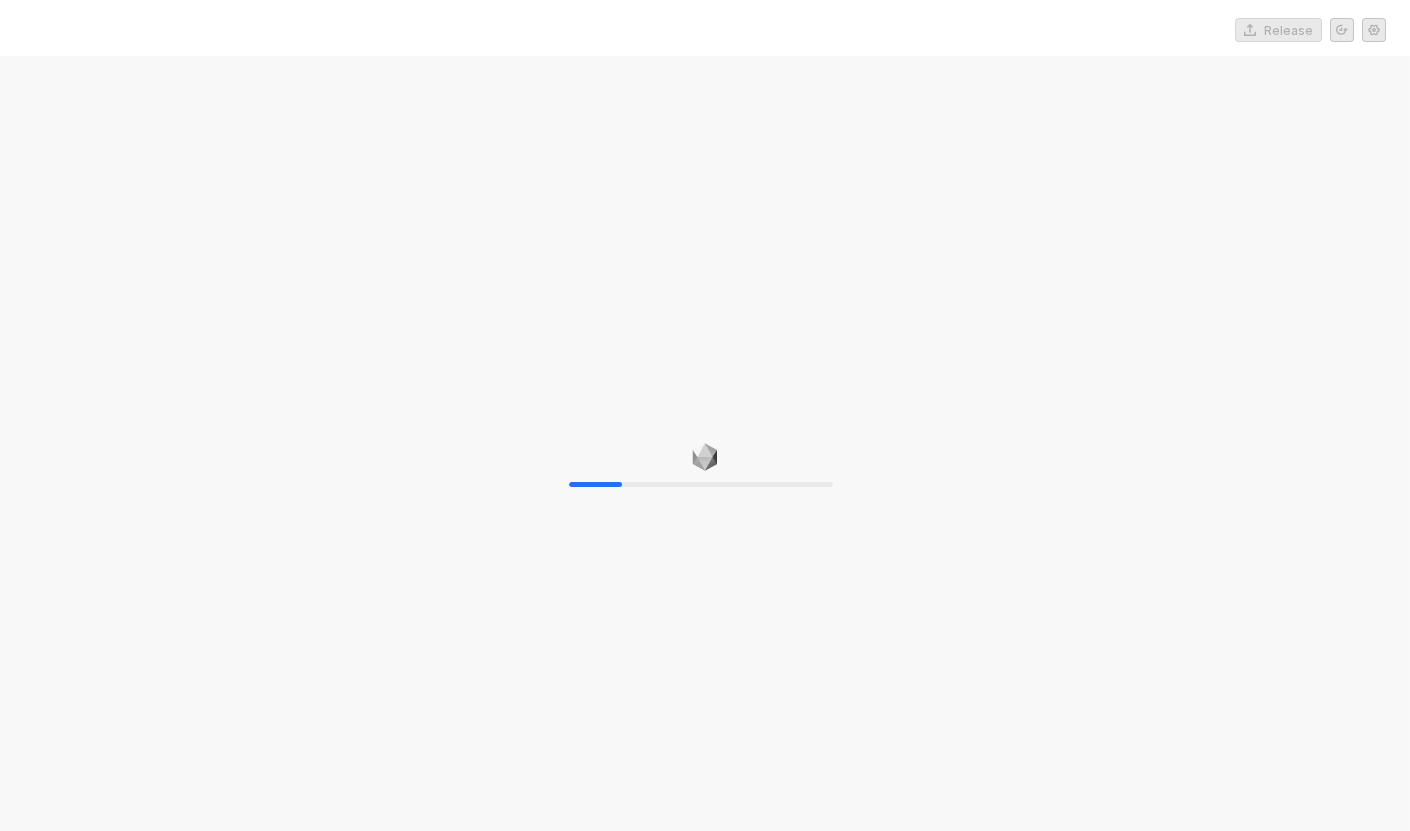 scroll, scrollTop: 0, scrollLeft: 0, axis: both 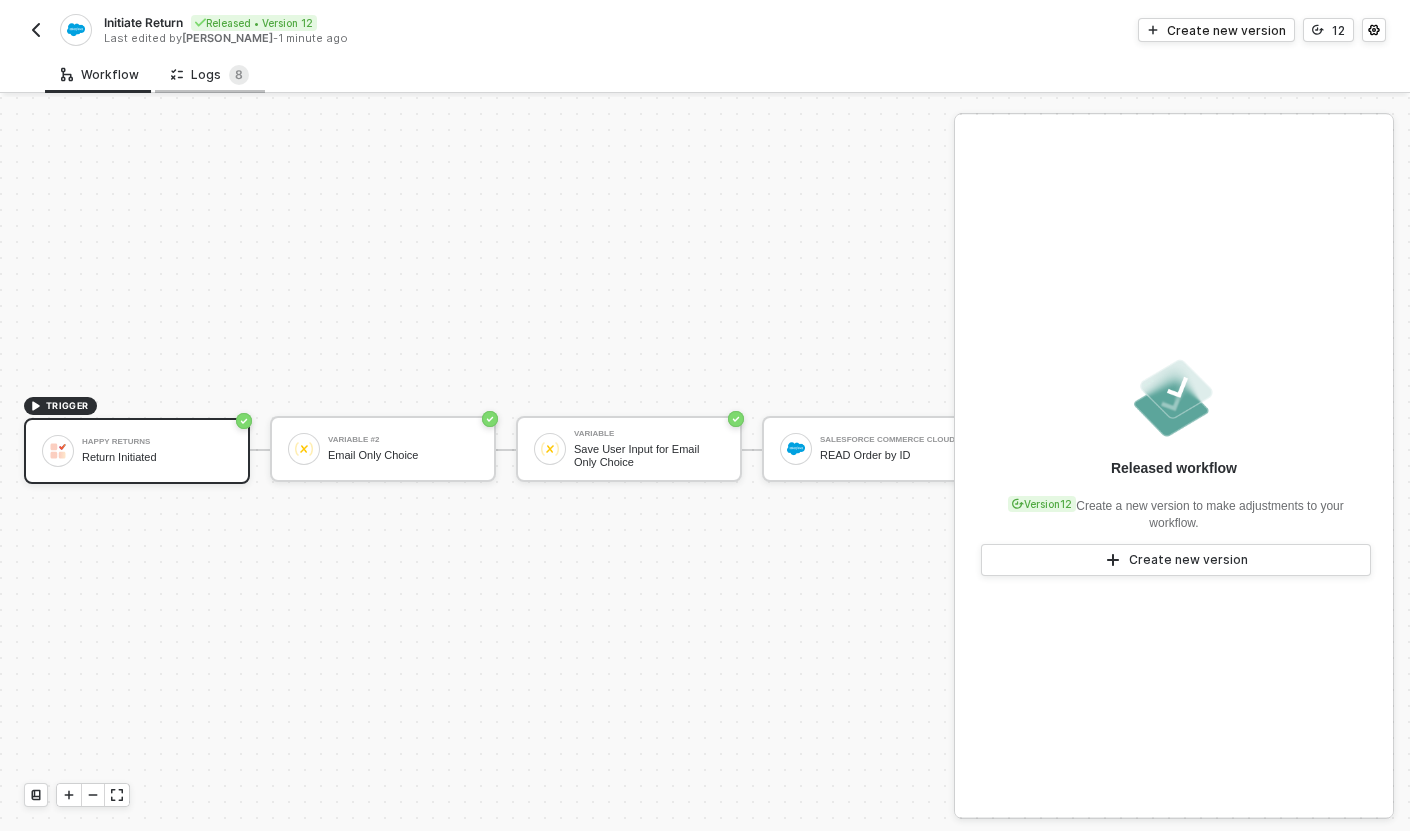 click on "Logs 8" at bounding box center (210, 74) 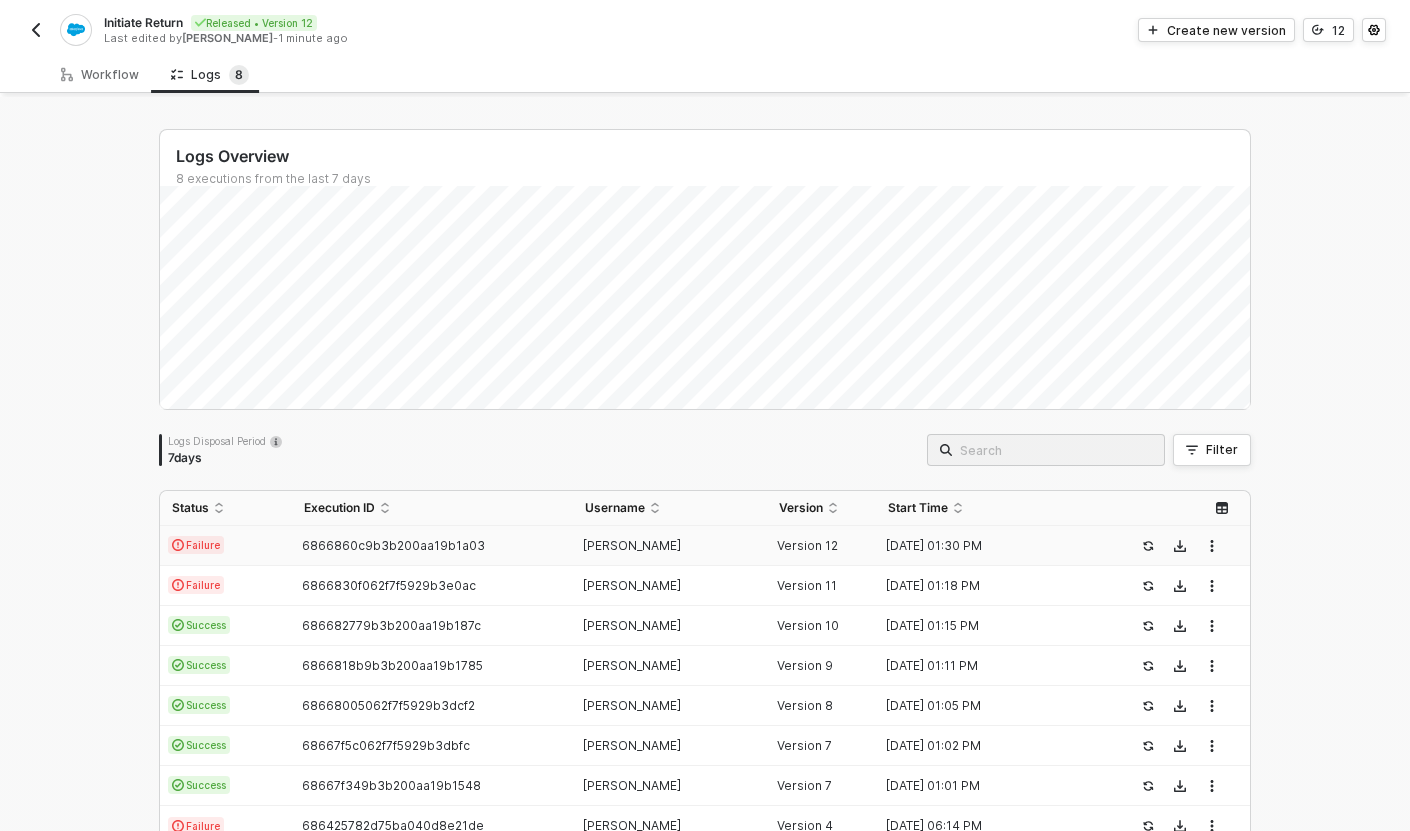 click on "6866860c9b3b200aa19b1a03" at bounding box center [432, 546] 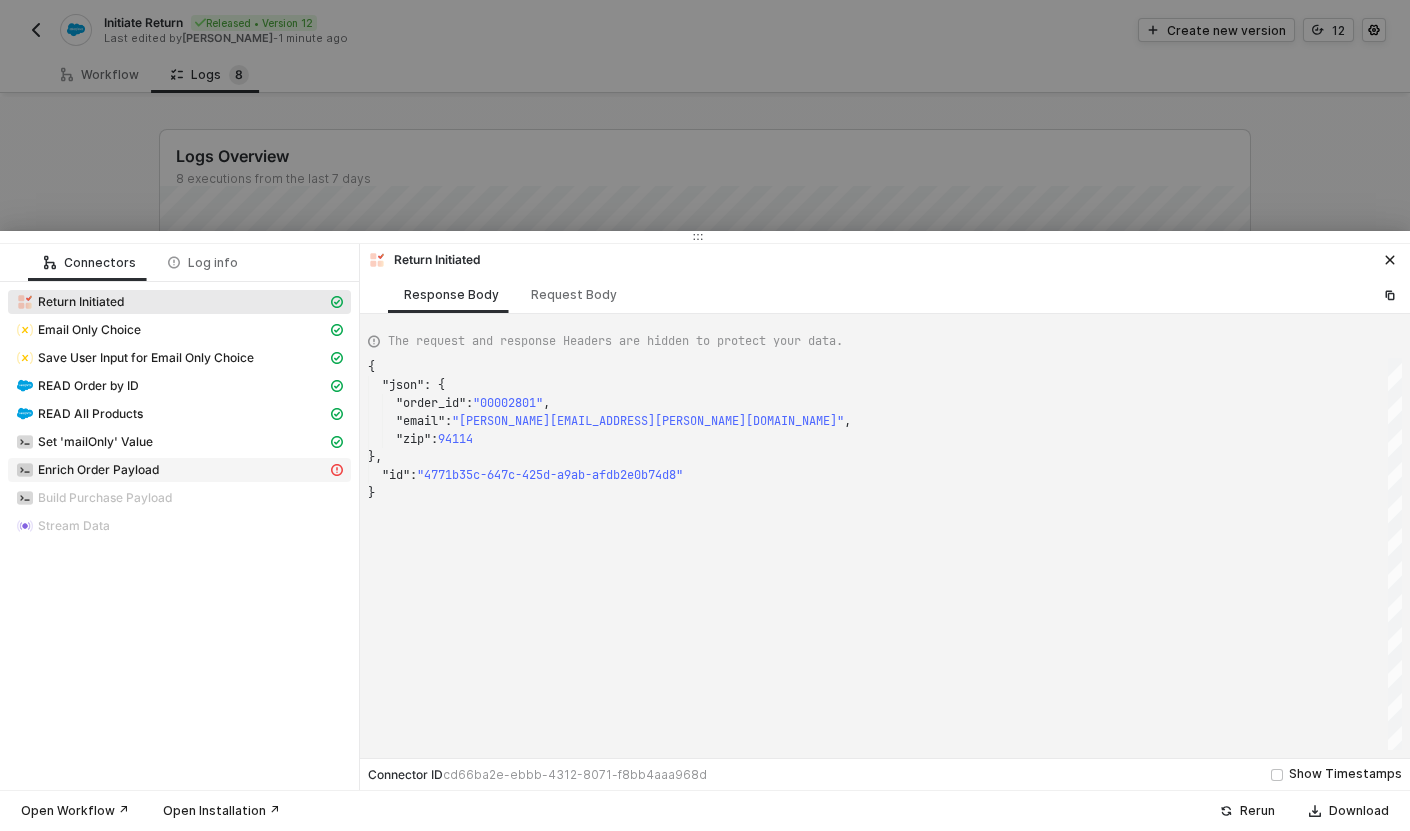 click on "Enrich Order Payload" at bounding box center (179, 470) 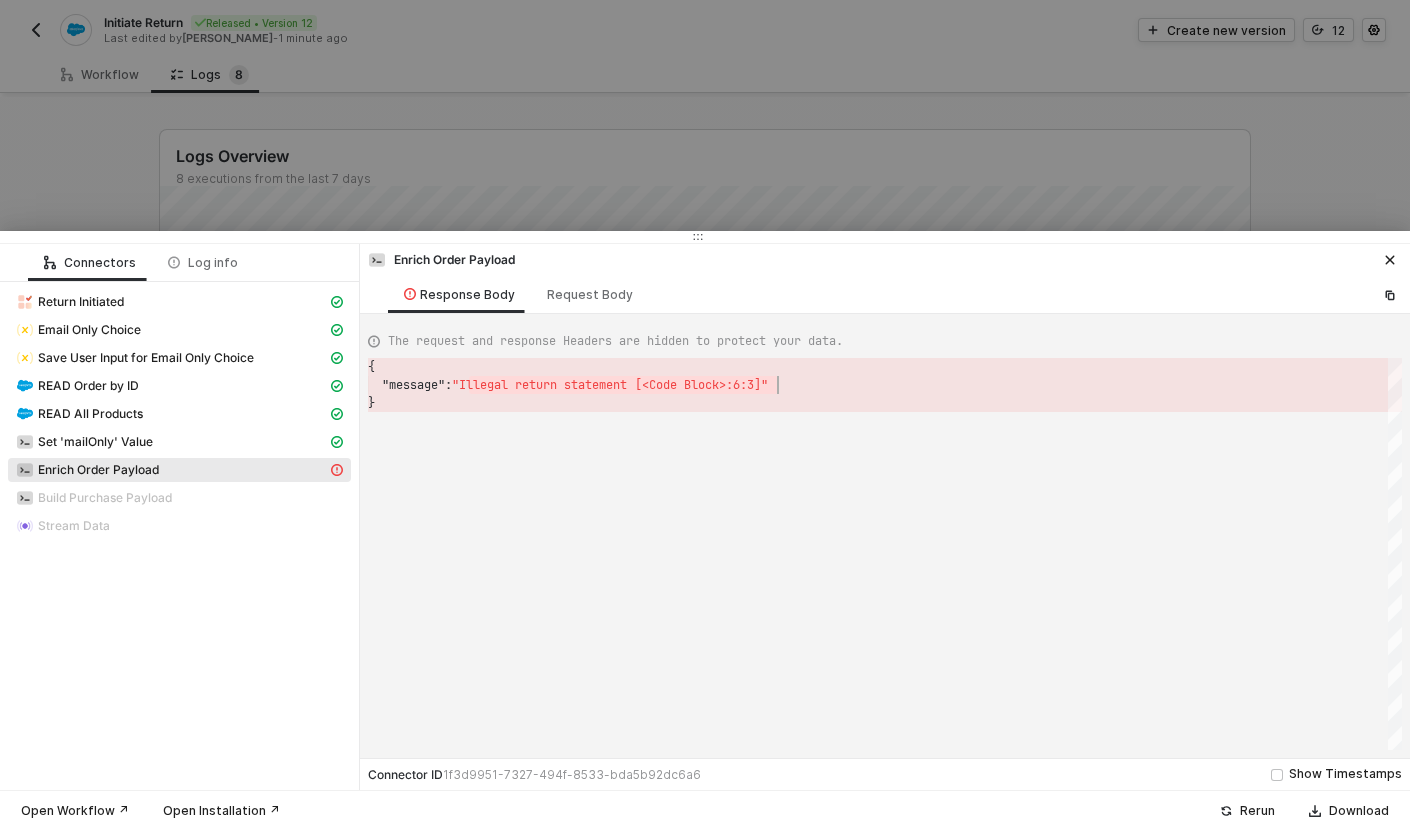scroll, scrollTop: 18, scrollLeft: 410, axis: both 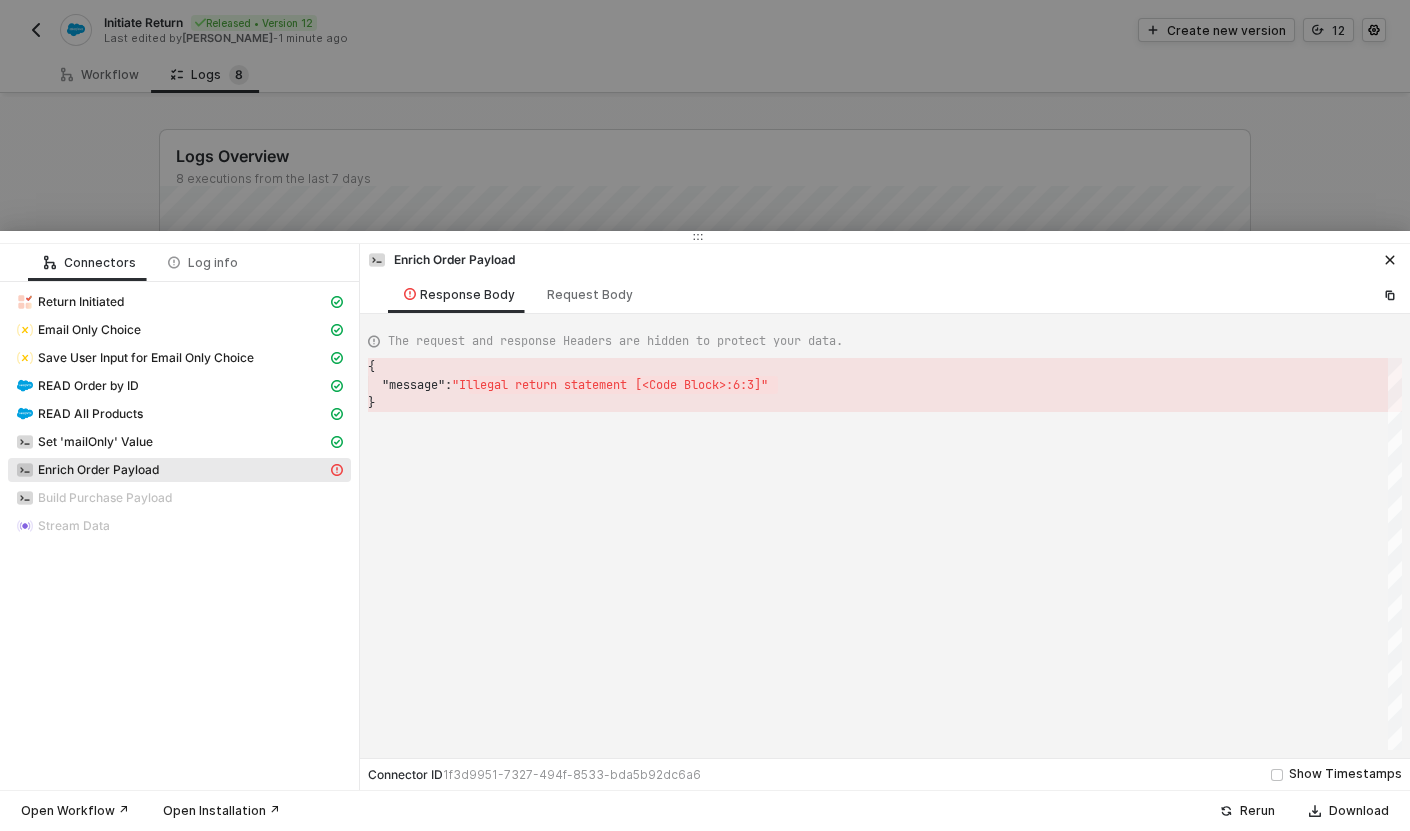 click at bounding box center (705, 415) 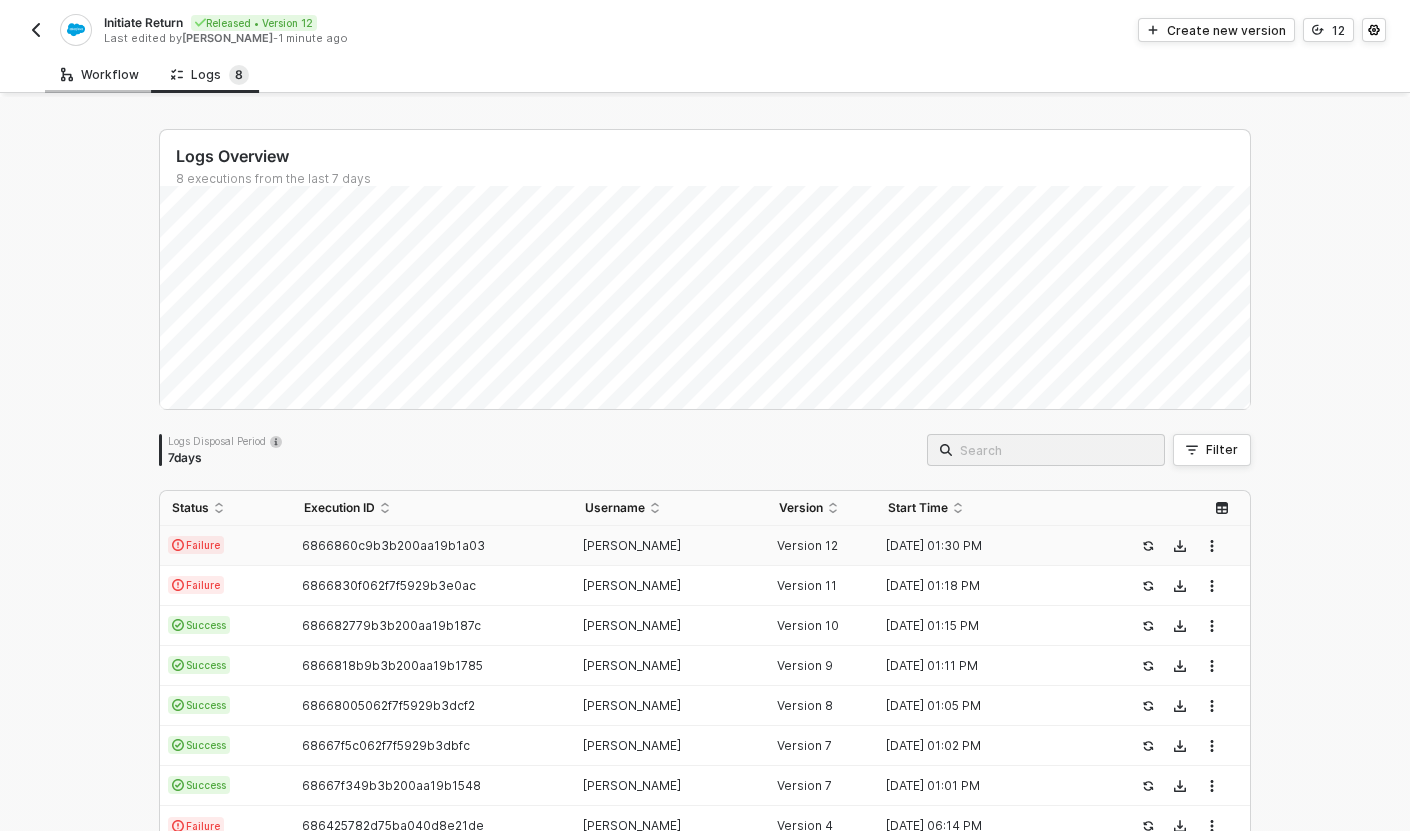 click on "Workflow" at bounding box center (100, 75) 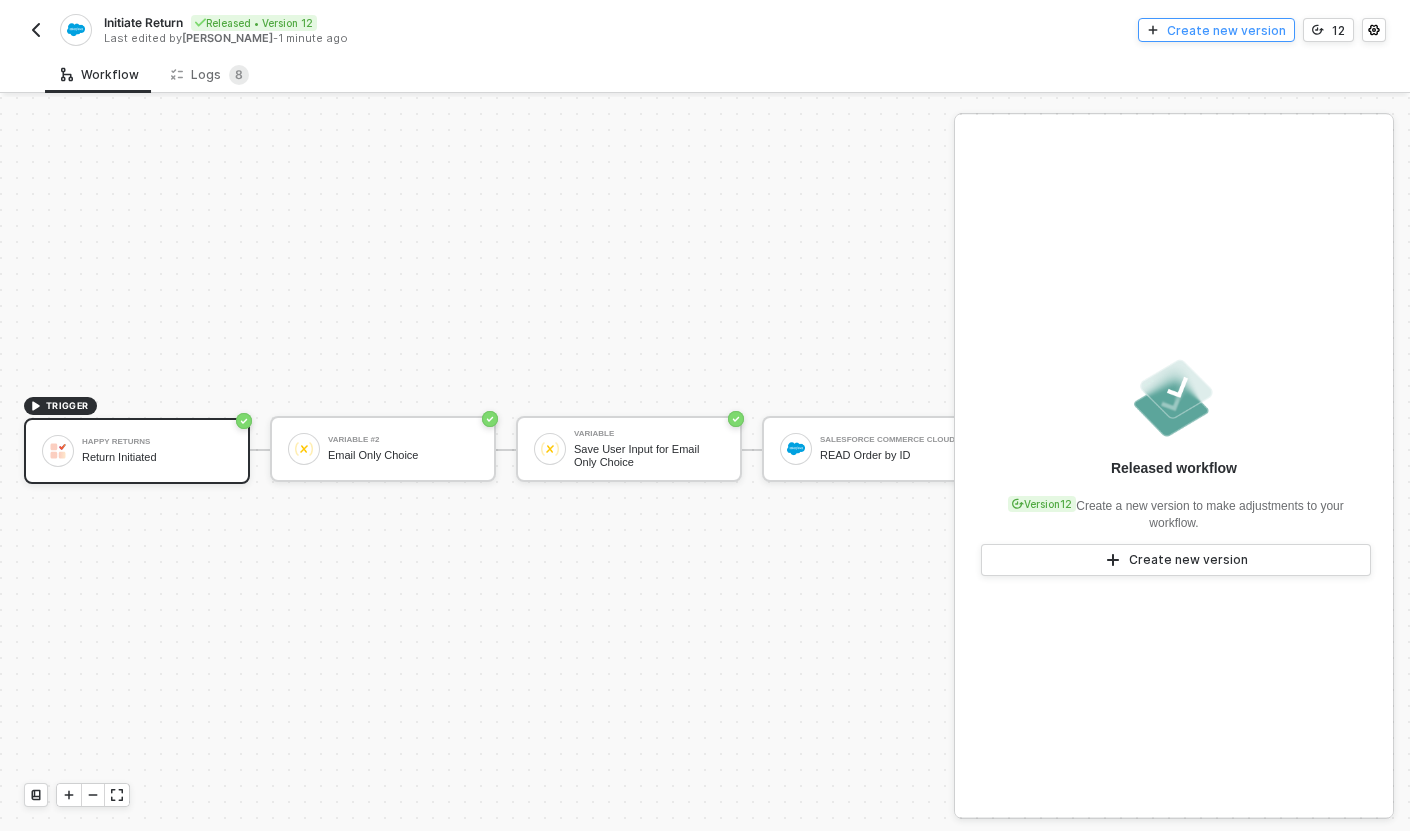 click on "Create new version" at bounding box center [1226, 30] 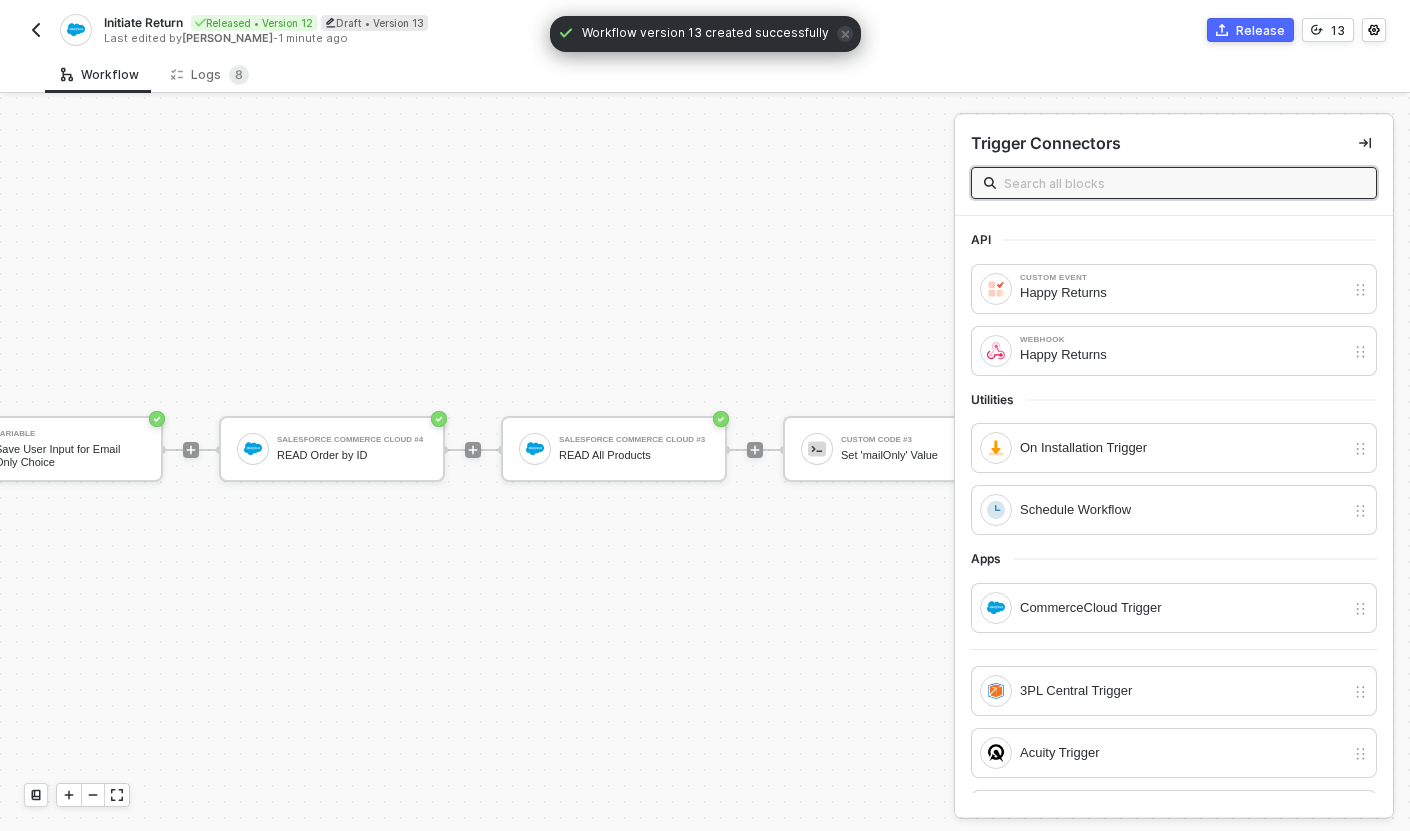 scroll, scrollTop: 33, scrollLeft: 1428, axis: both 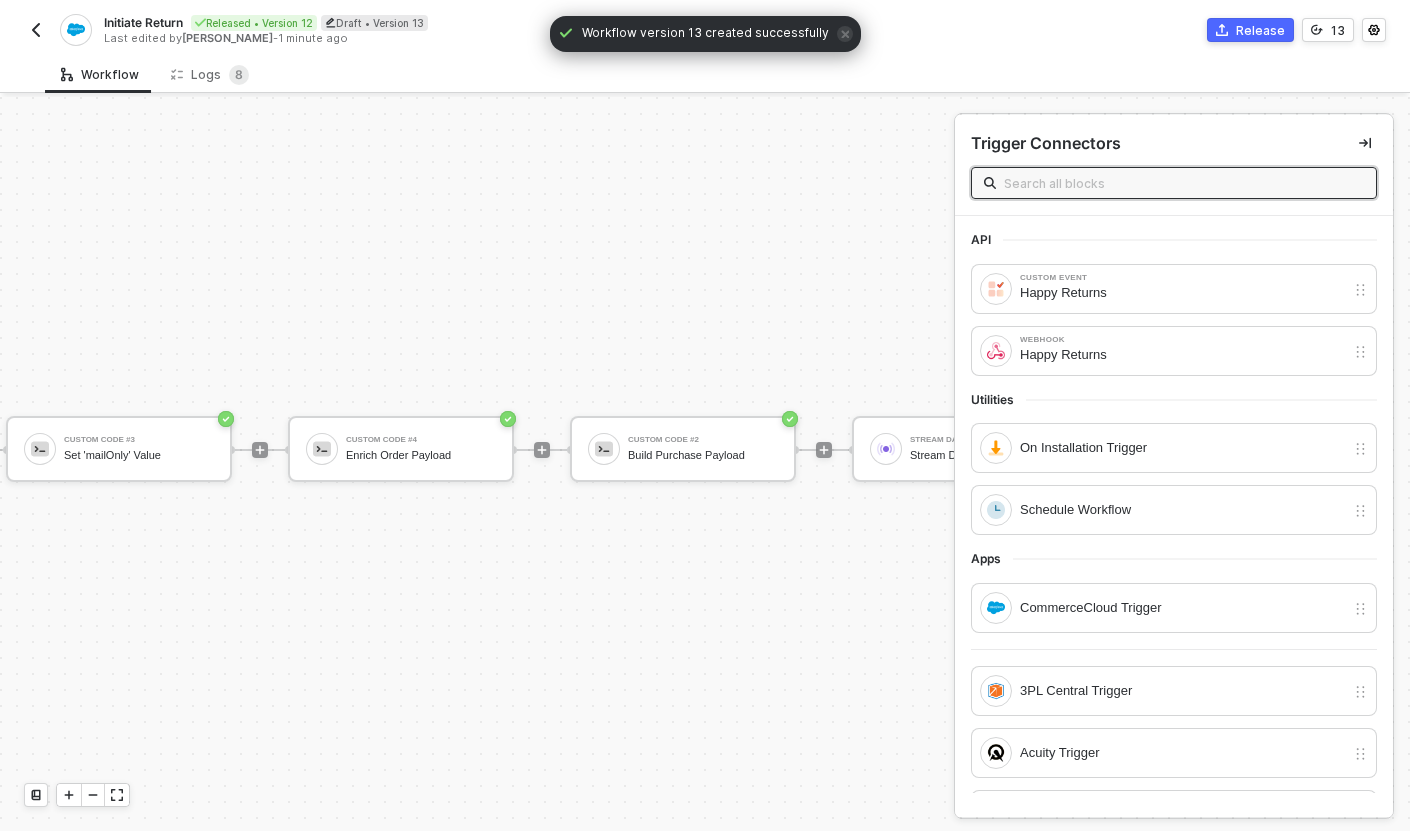click at bounding box center [542, 450] 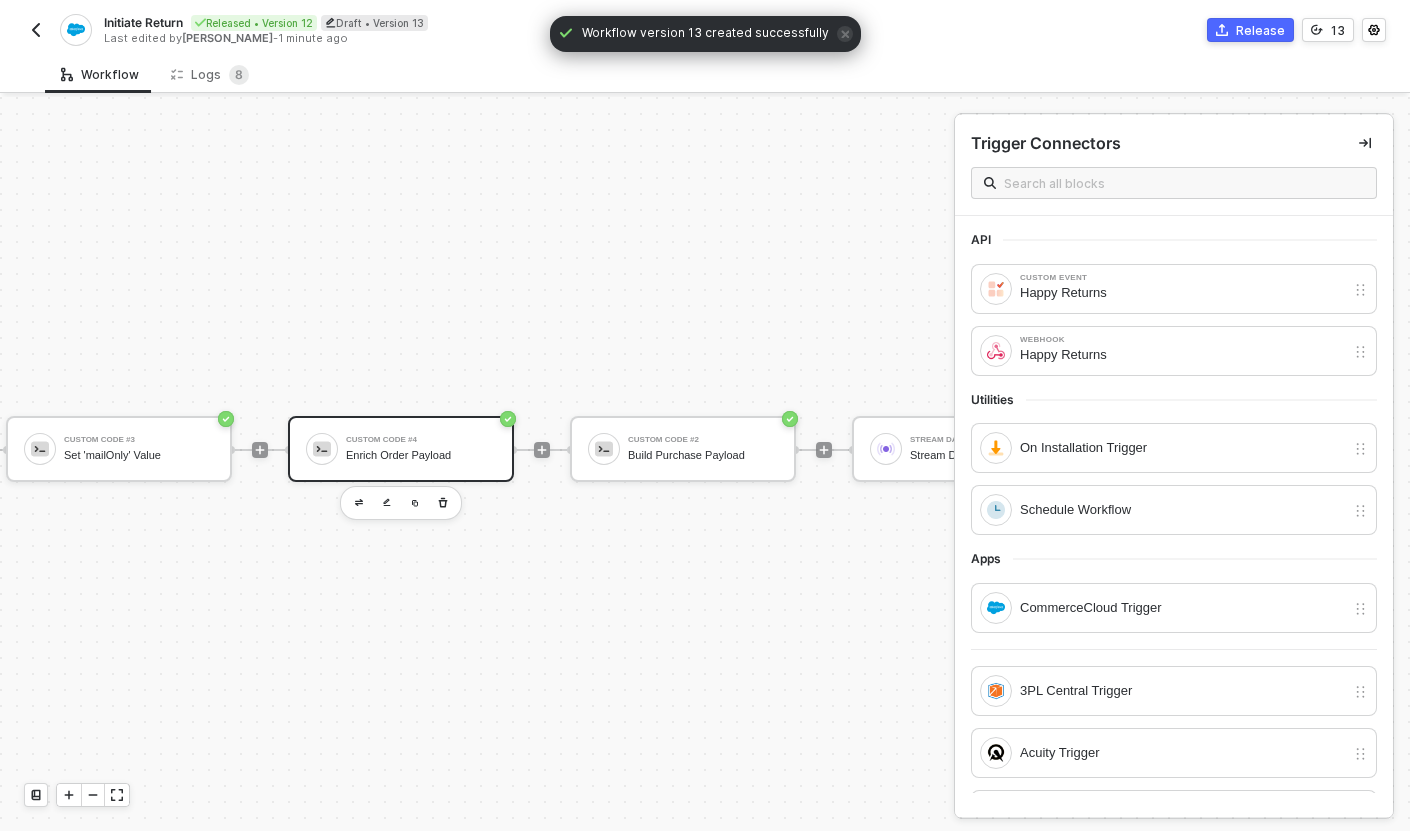 click on "Custom Code #4" at bounding box center (421, 440) 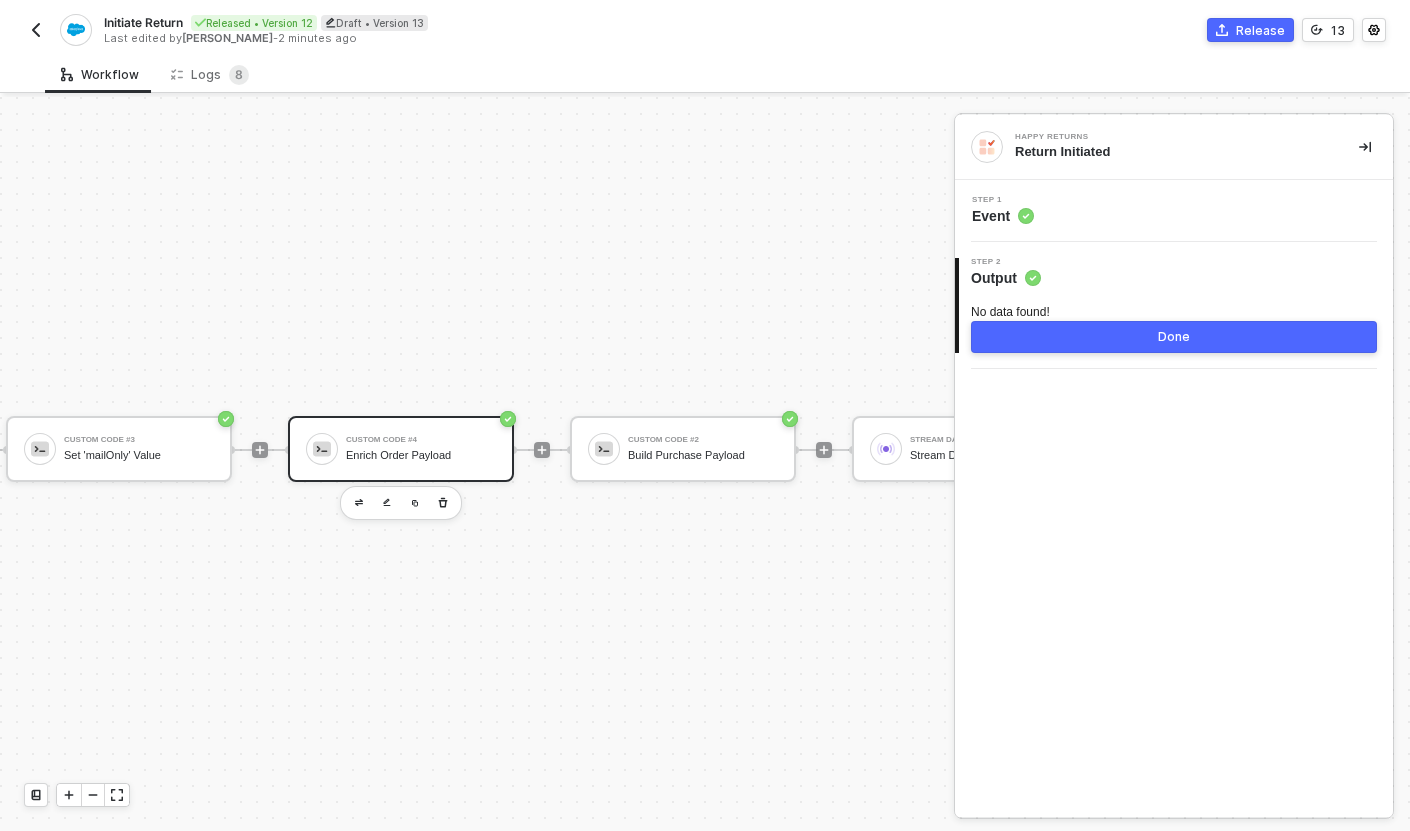 click on "Custom Code #4 Enrich Order Payload" at bounding box center (401, 449) 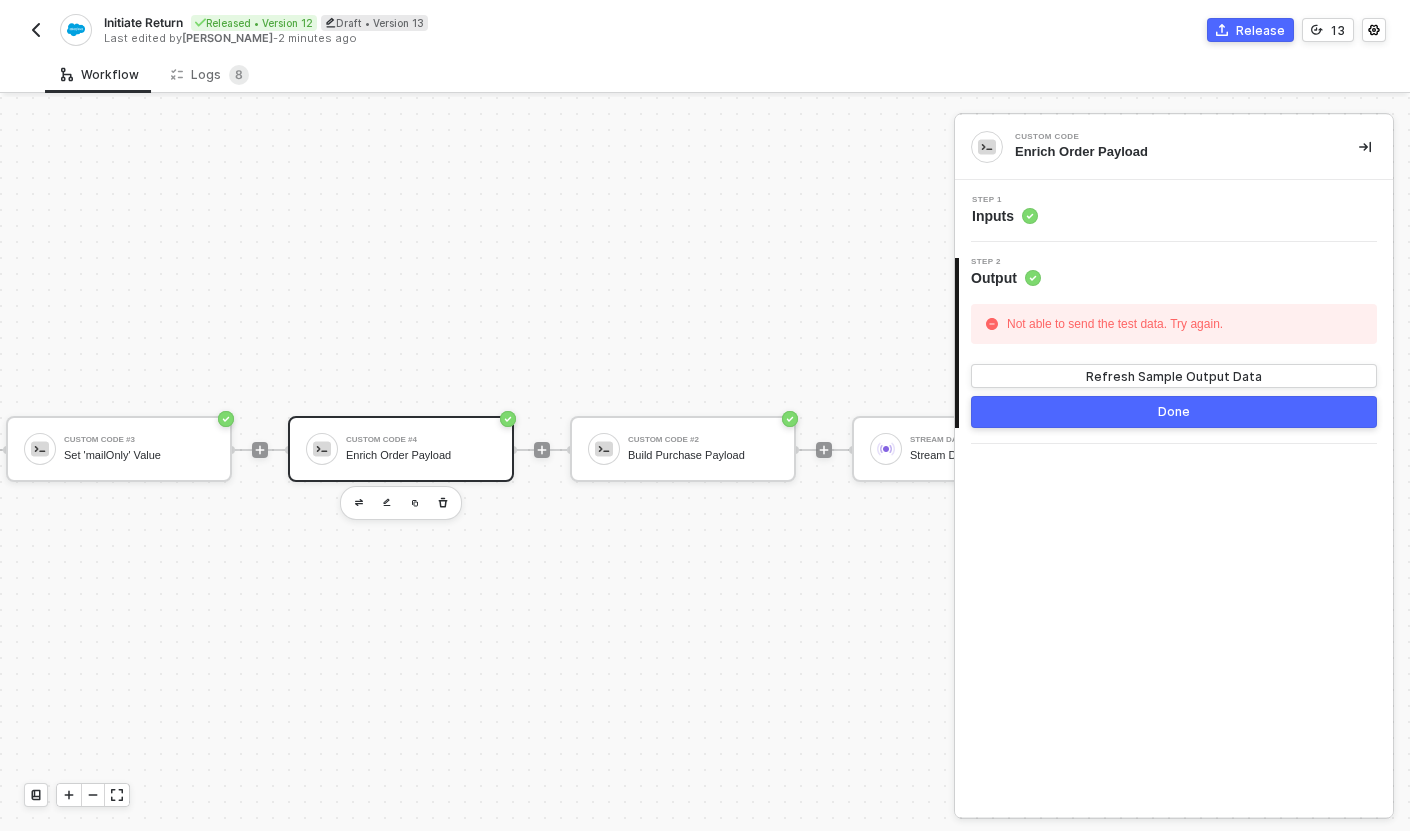 click on "Step 1 Inputs" at bounding box center (1176, 211) 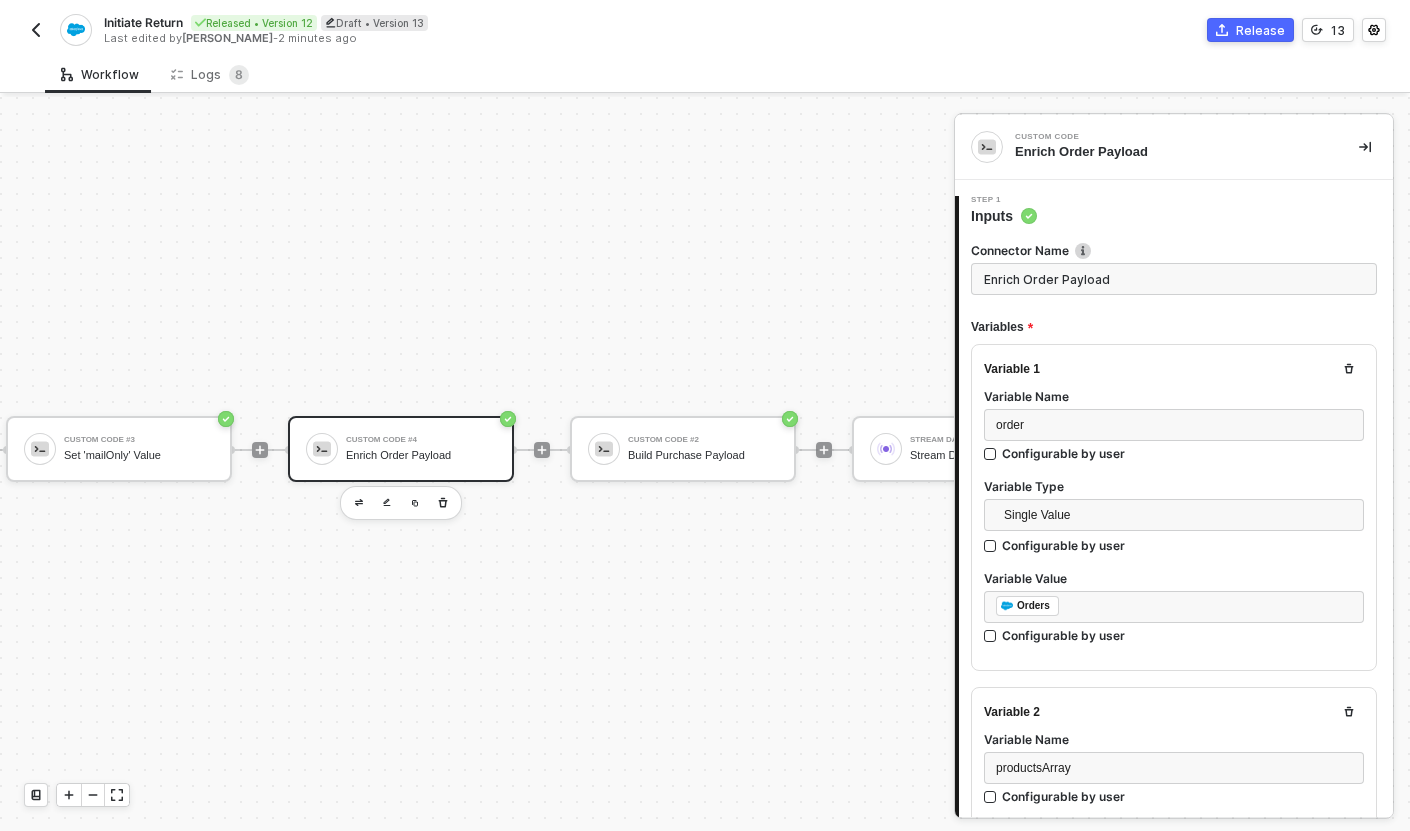 scroll, scrollTop: 126, scrollLeft: 0, axis: vertical 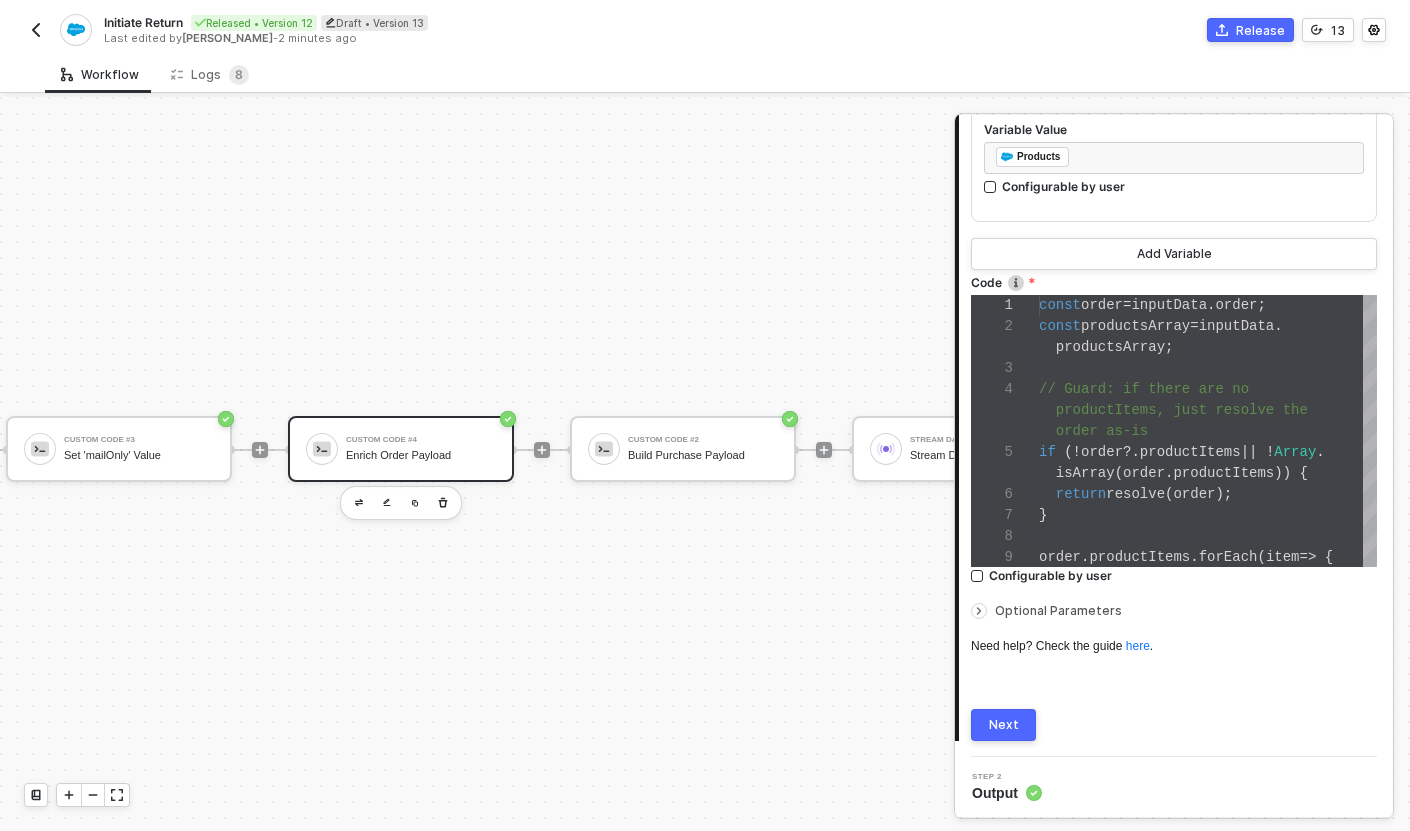 click on "resolve" at bounding box center [1135, 494] 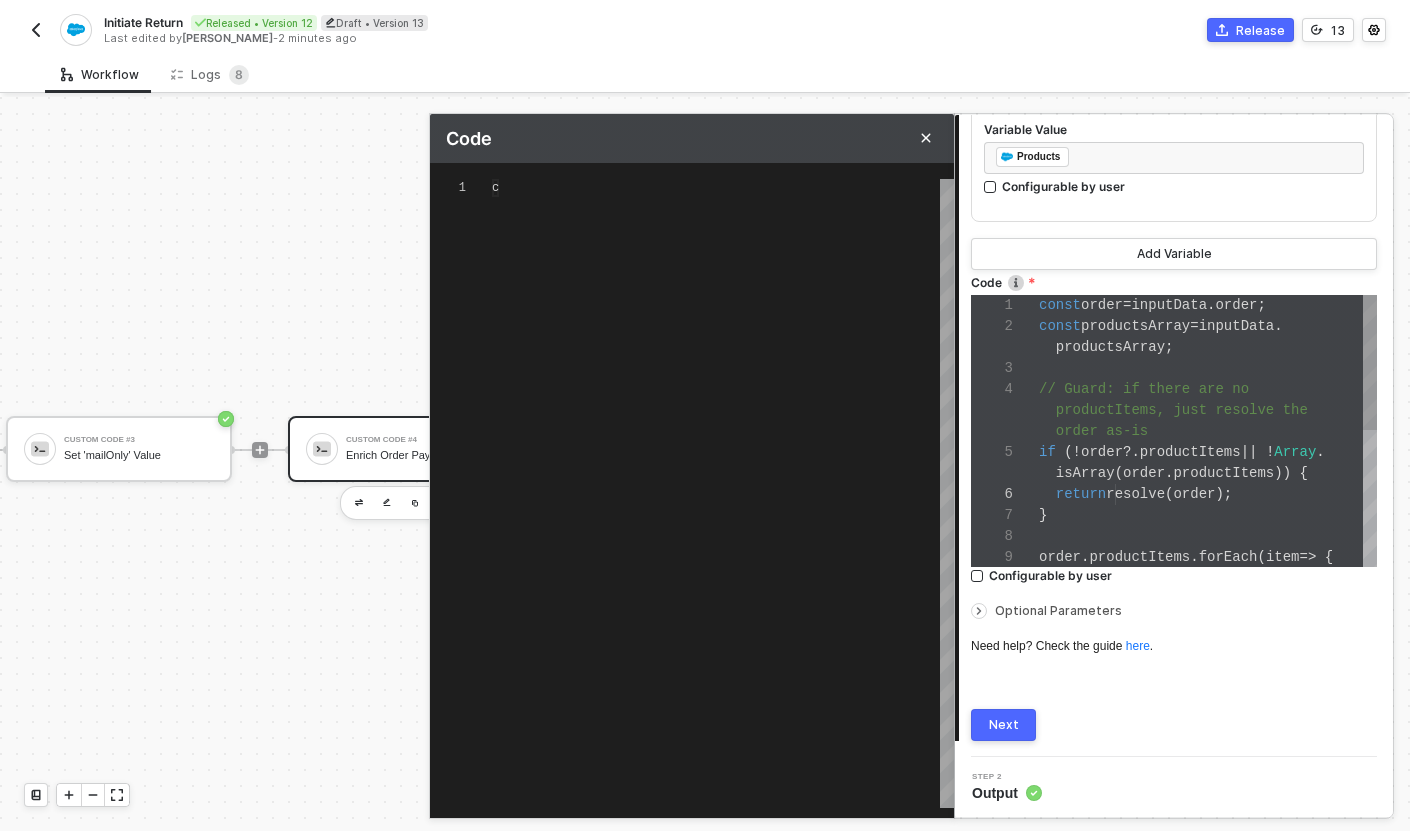 scroll, scrollTop: 105, scrollLeft: 76, axis: both 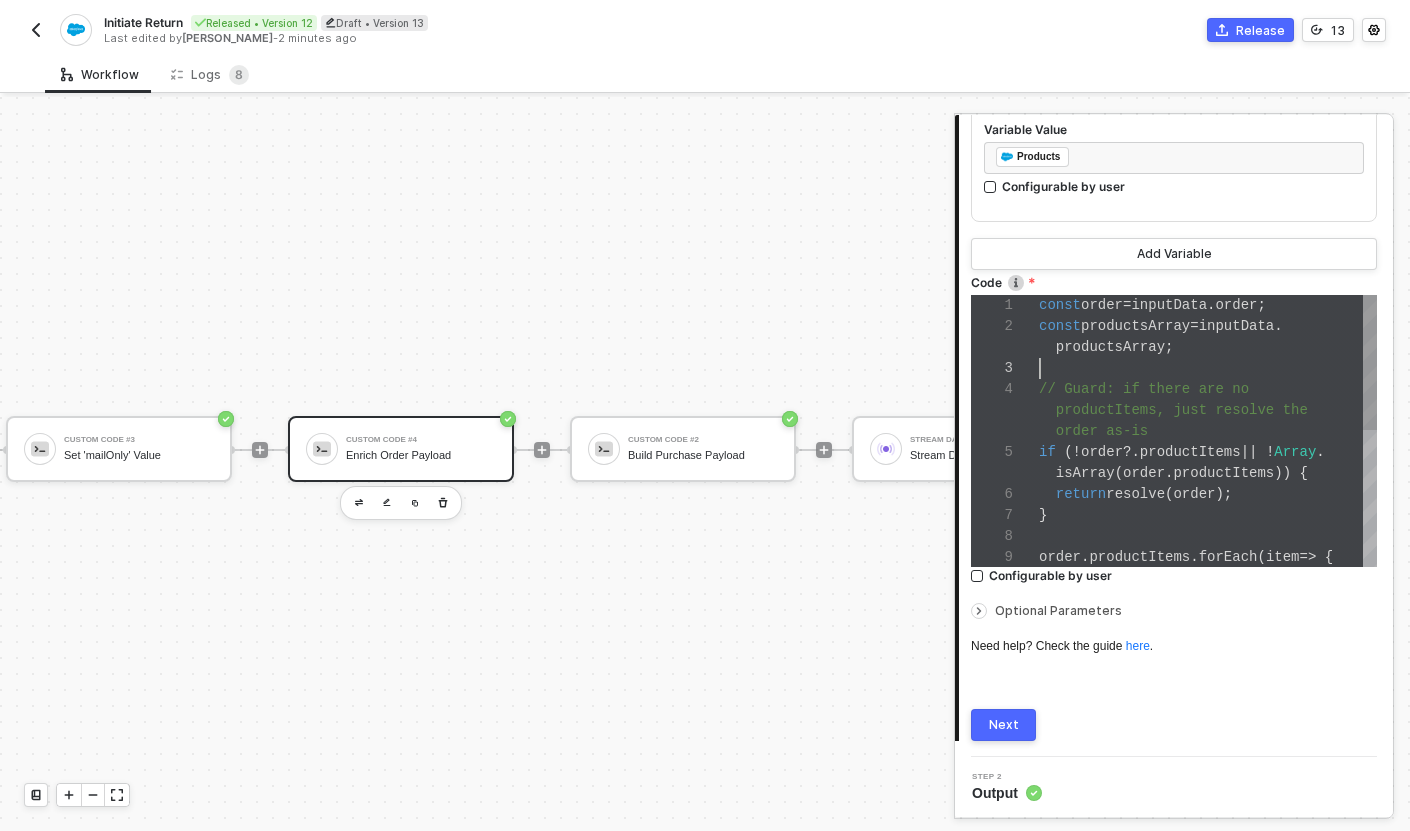 click at bounding box center [1208, 368] 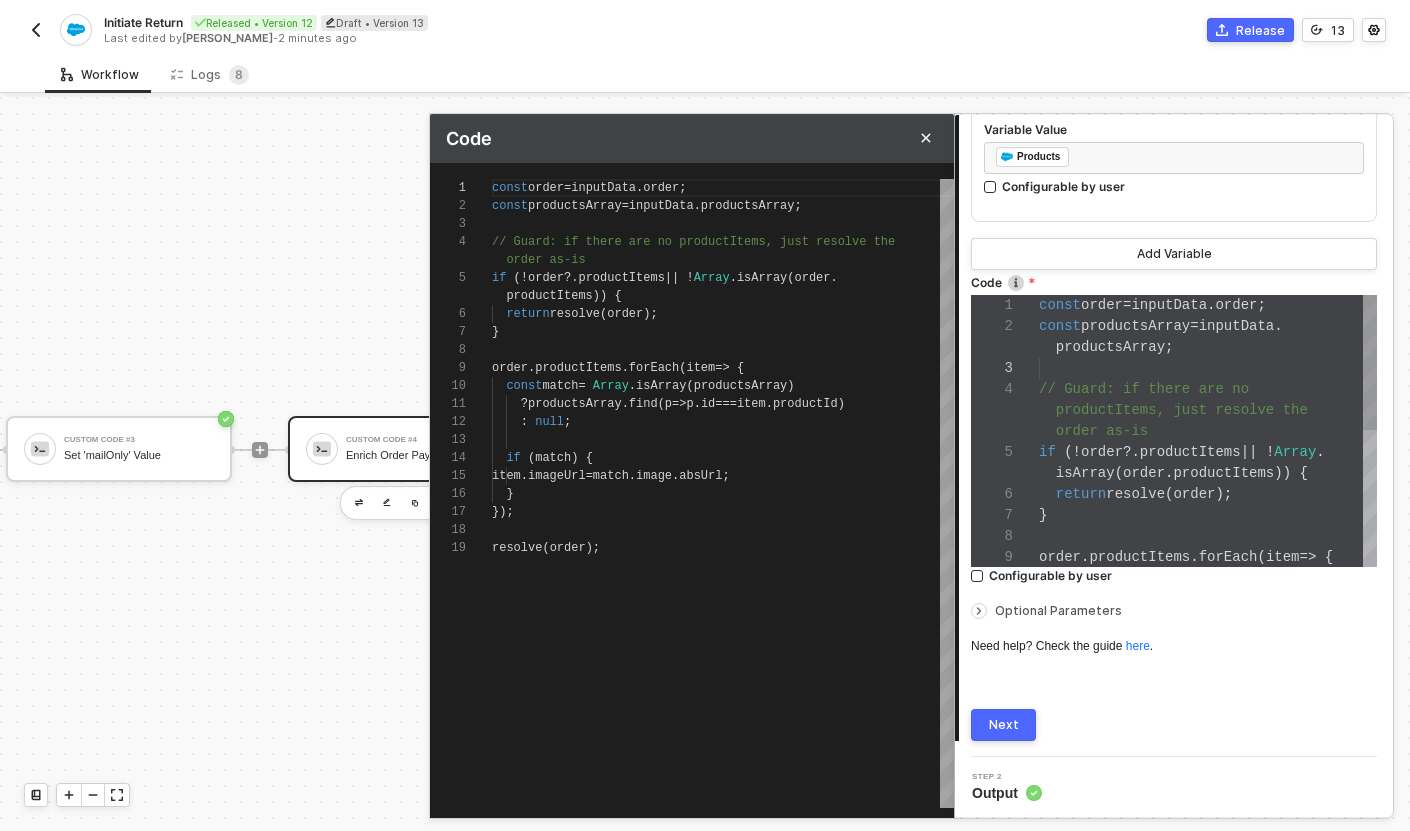 scroll, scrollTop: 144, scrollLeft: 0, axis: vertical 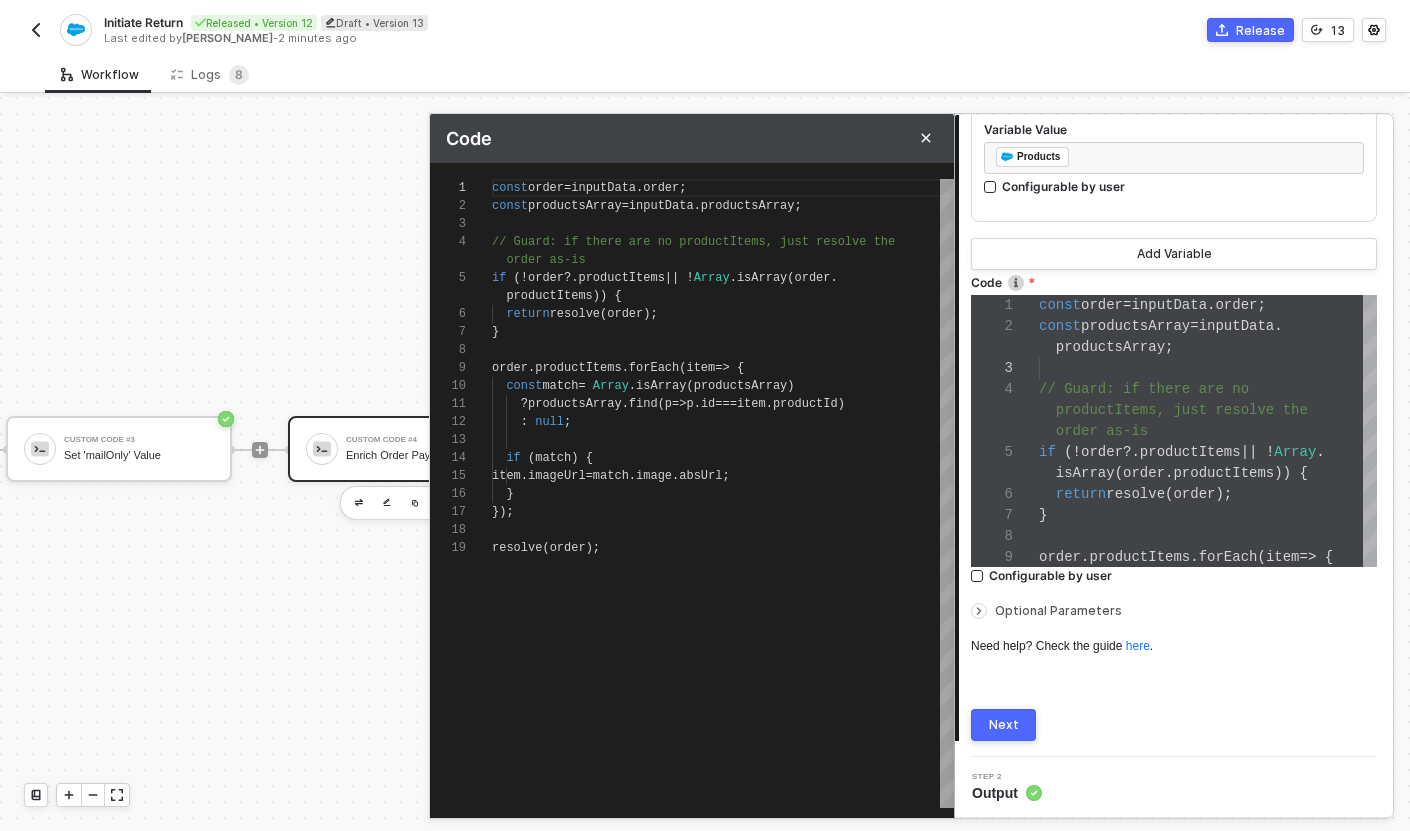 click on "productItems ))   {" at bounding box center [723, 296] 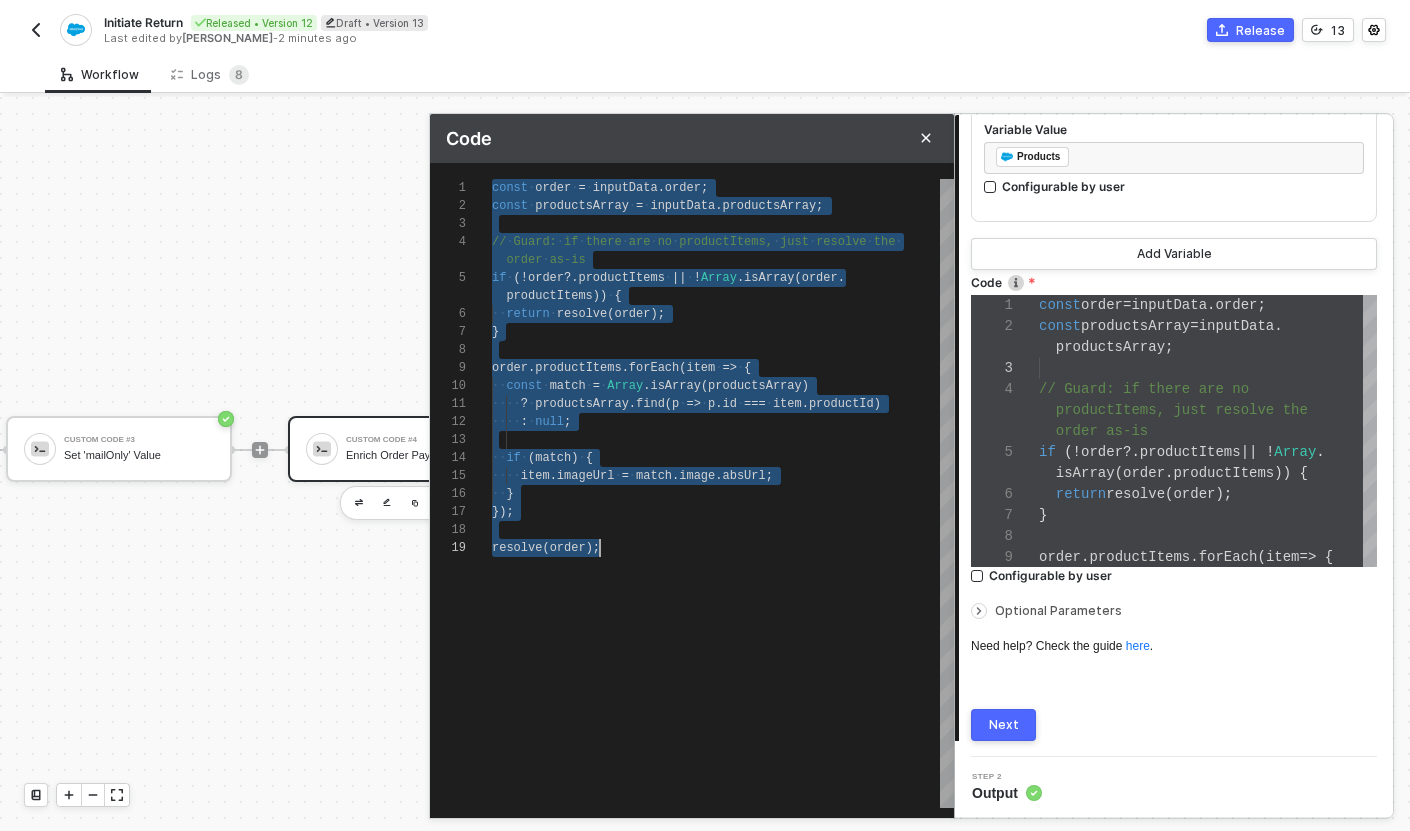 paste 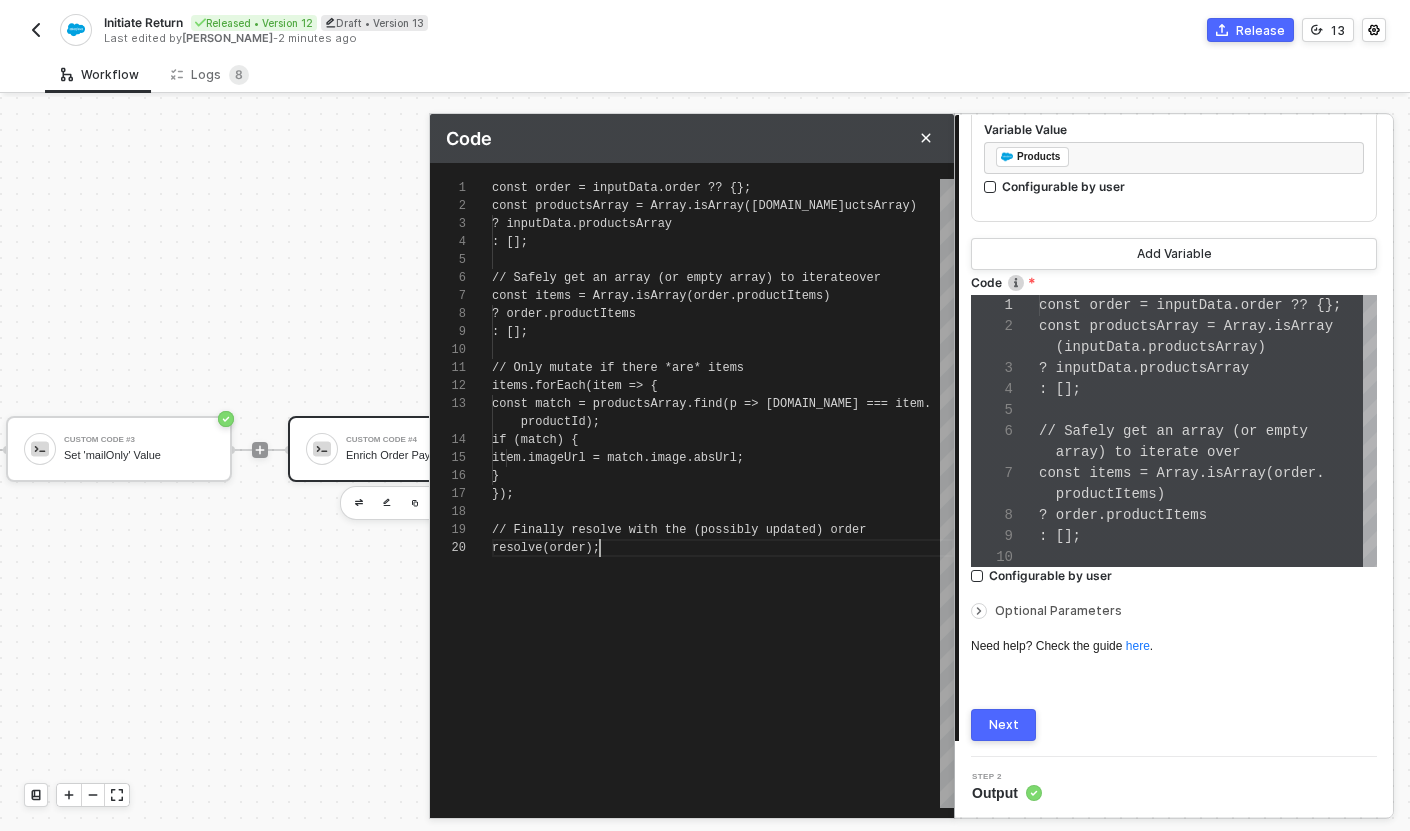 scroll, scrollTop: 0, scrollLeft: 107, axis: horizontal 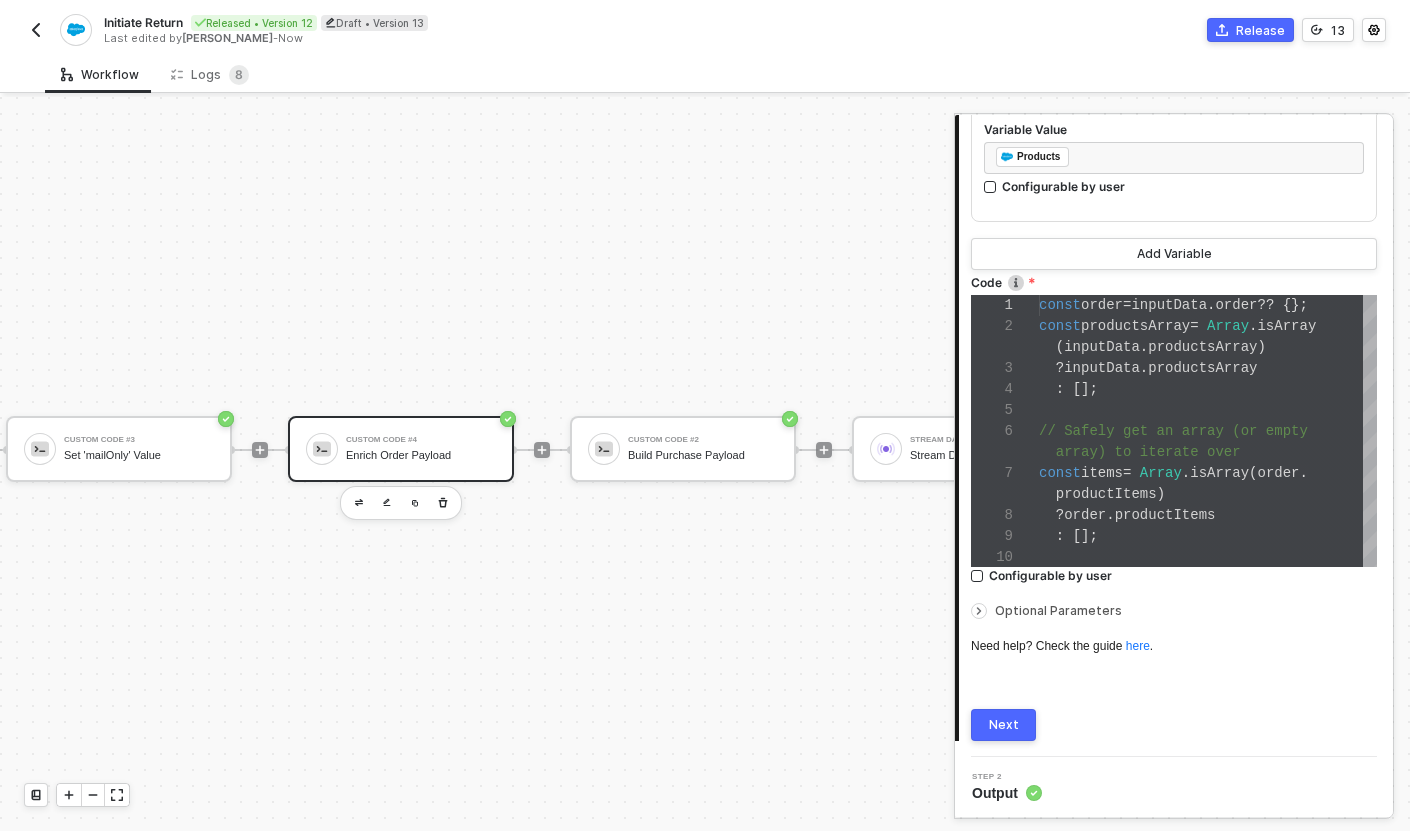 click on "Next" at bounding box center [1003, 725] 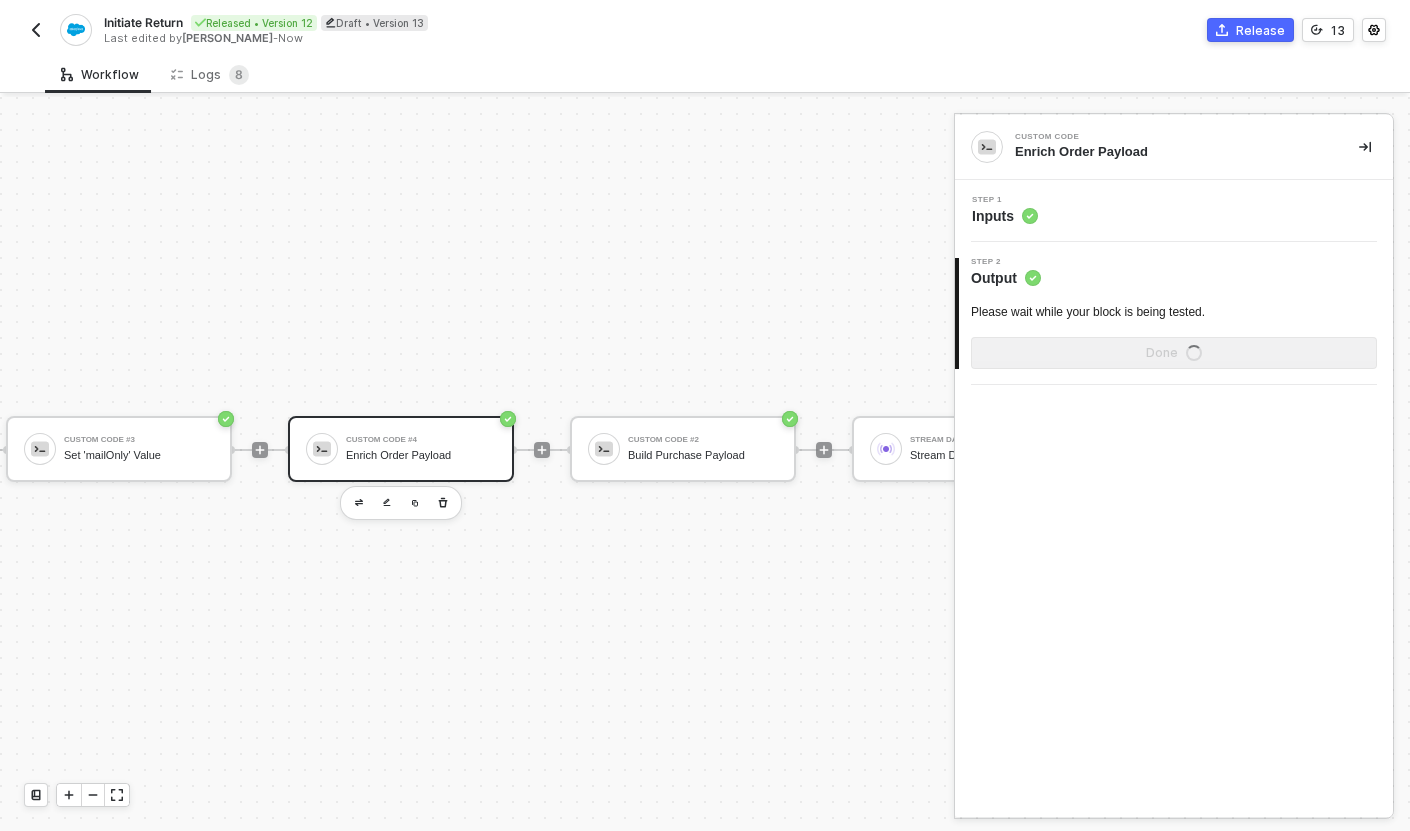 scroll, scrollTop: 0, scrollLeft: 0, axis: both 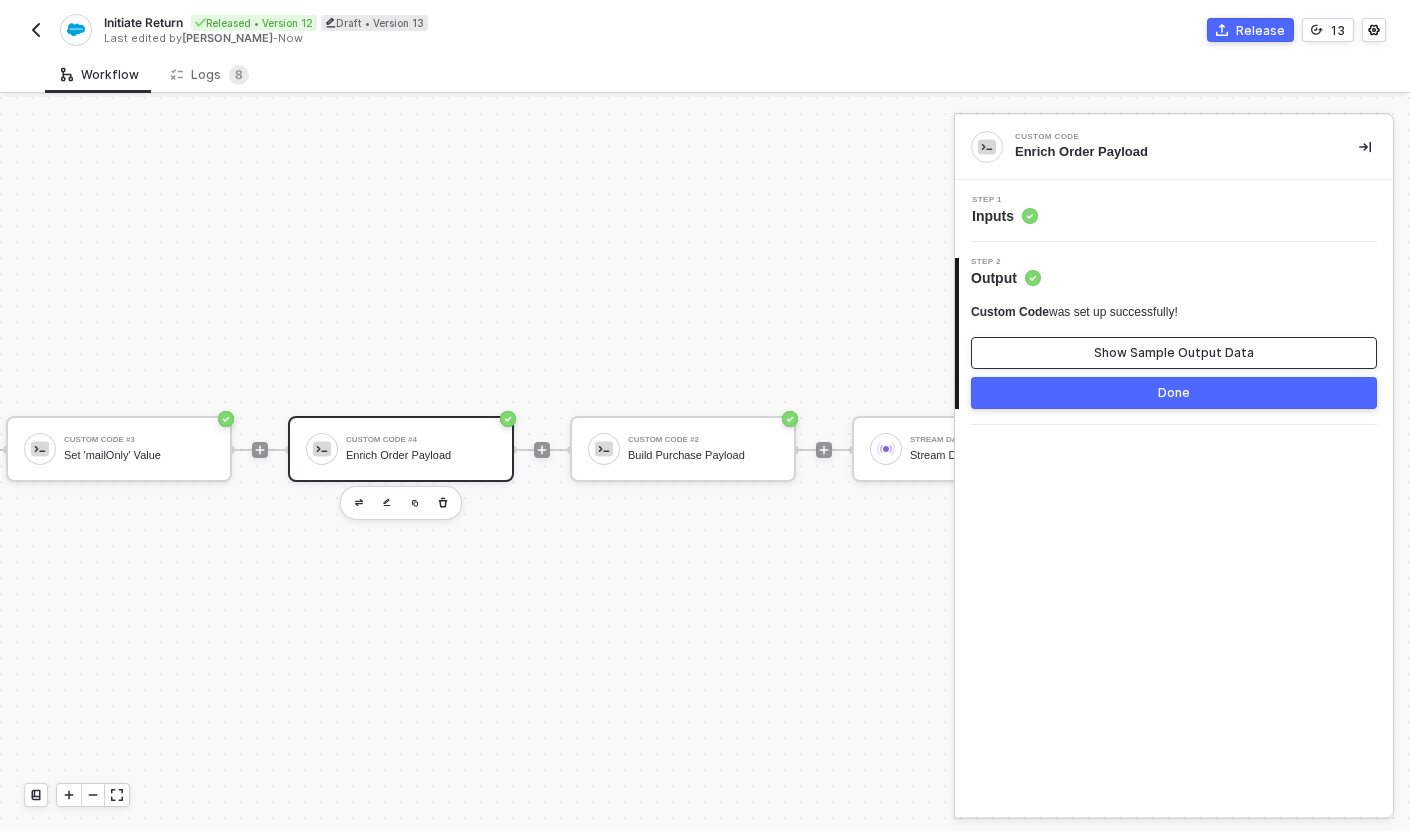 click on "Show Sample Output Data" at bounding box center [1174, 353] 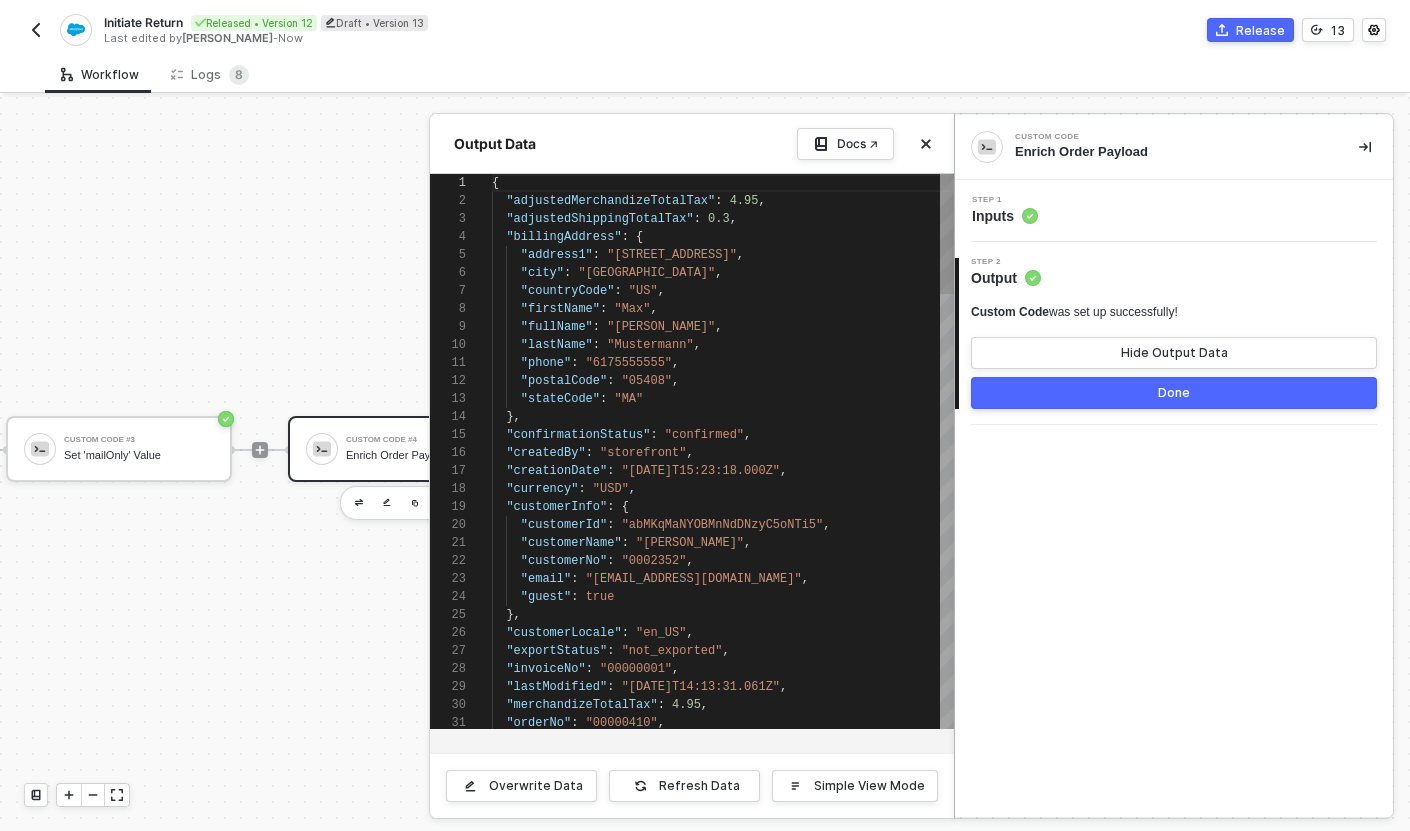 scroll, scrollTop: 180, scrollLeft: 0, axis: vertical 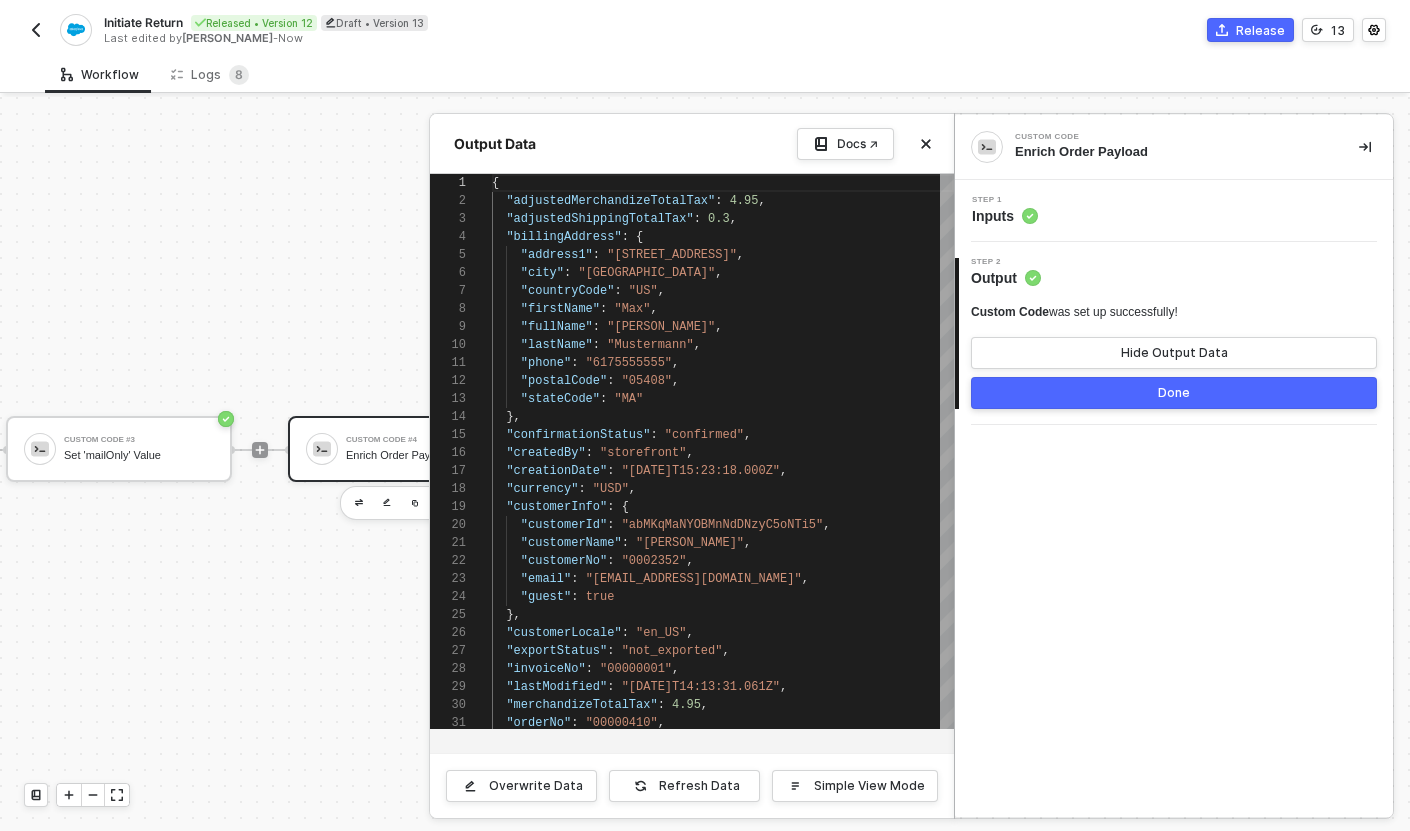 click on "Done" at bounding box center (1174, 393) 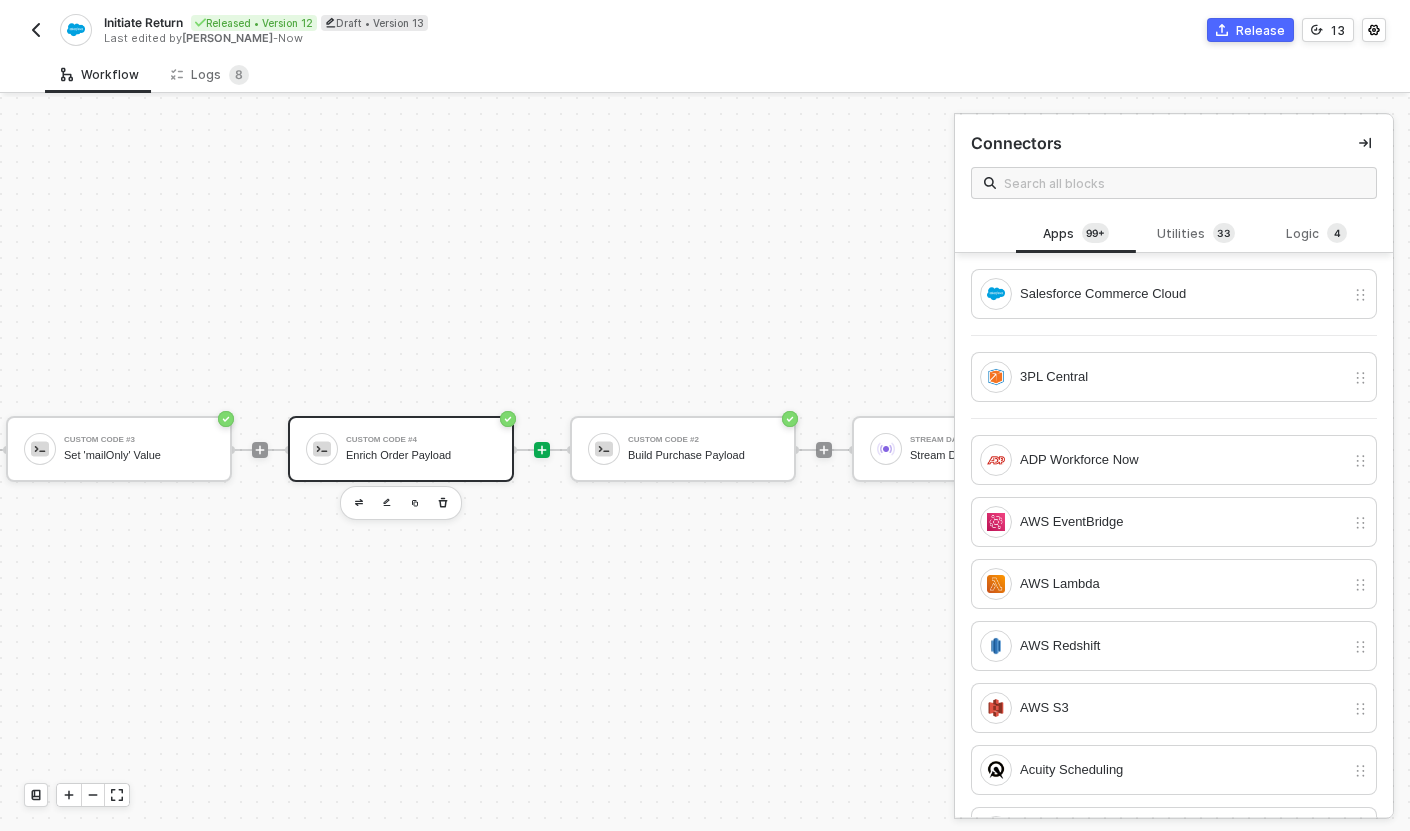 click on "Custom Code #4 Enrich Order Payload" at bounding box center [421, 449] 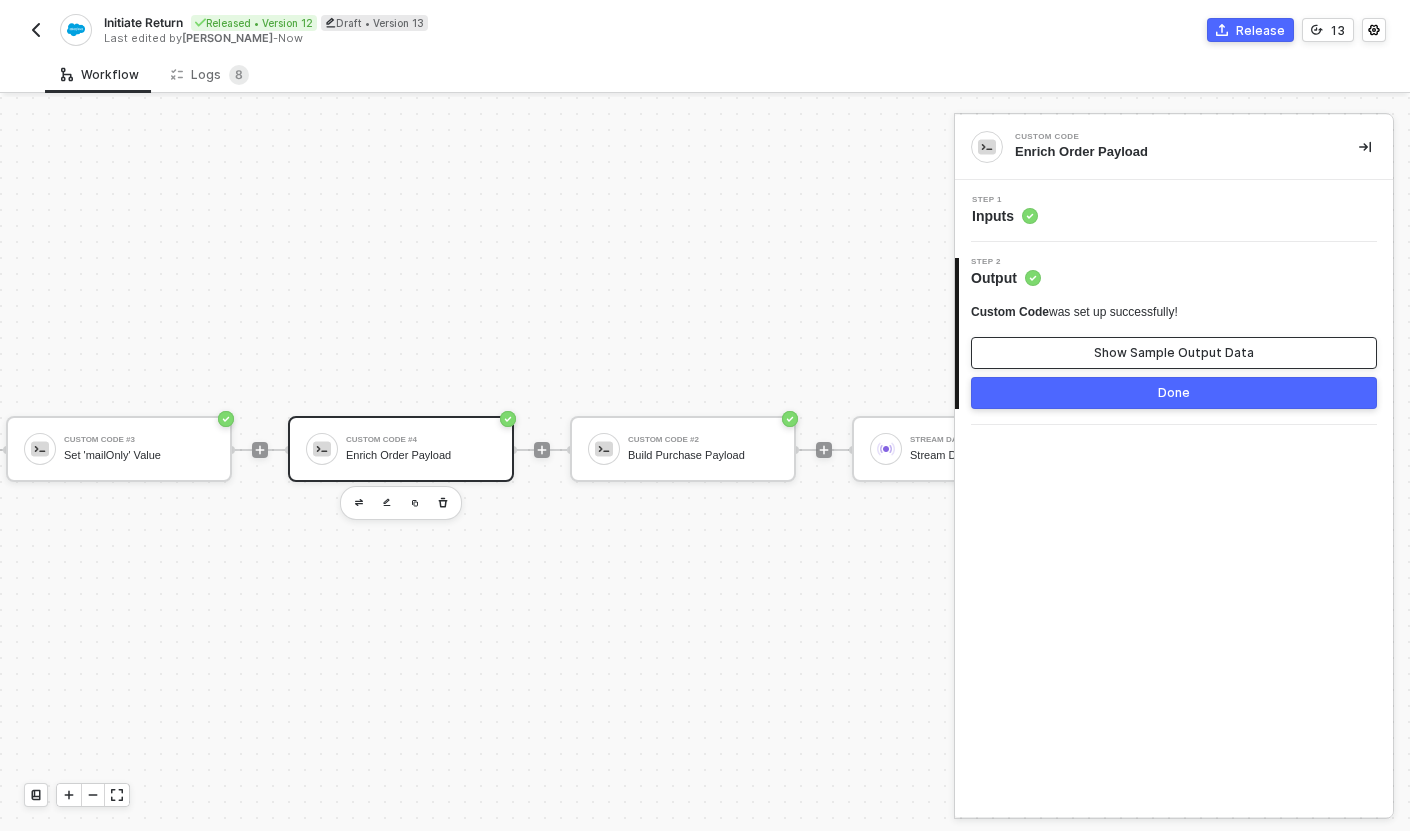click on "Show Sample Output Data" at bounding box center (1174, 353) 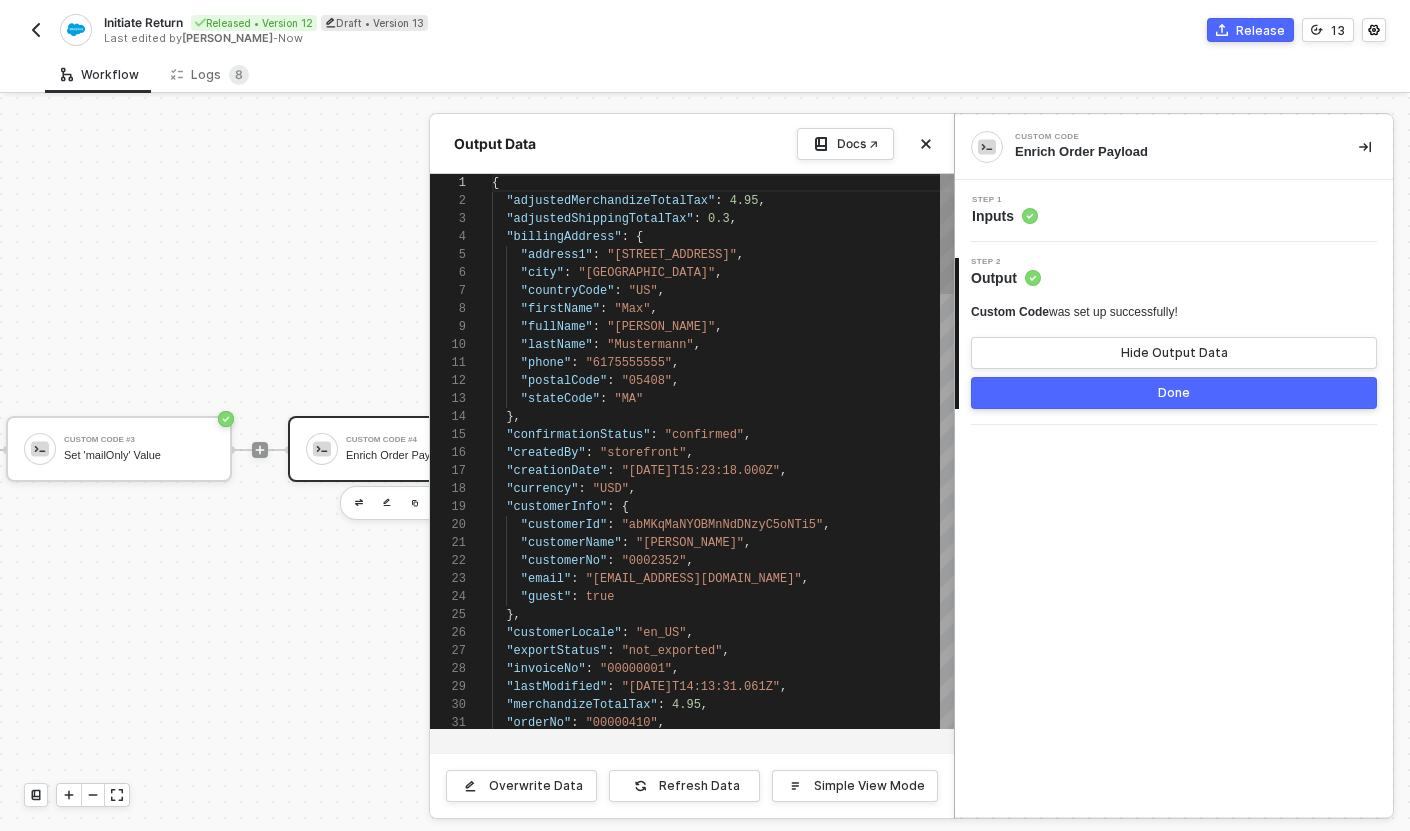 scroll, scrollTop: 180, scrollLeft: 0, axis: vertical 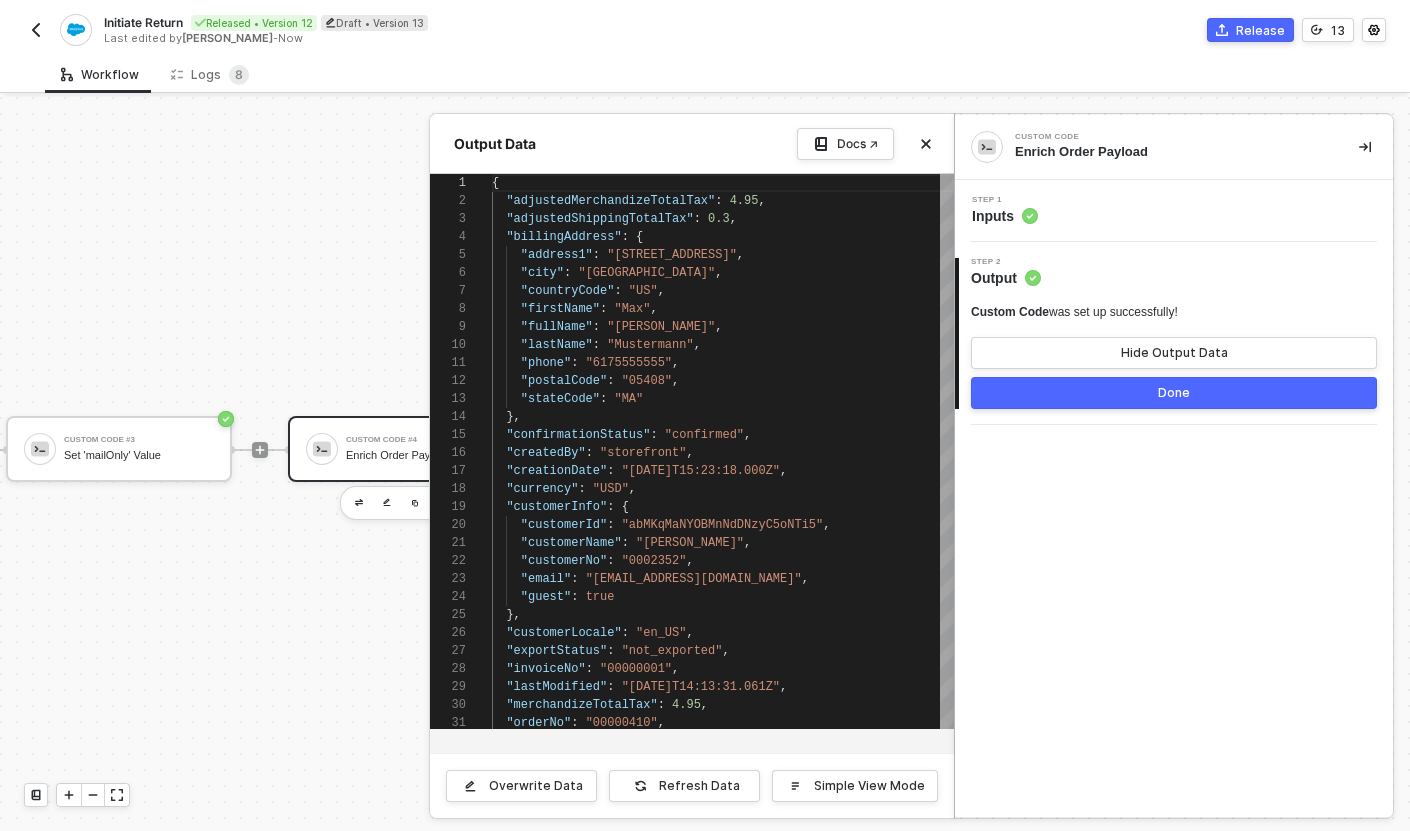 click on "Step 1 Inputs" at bounding box center (1176, 211) 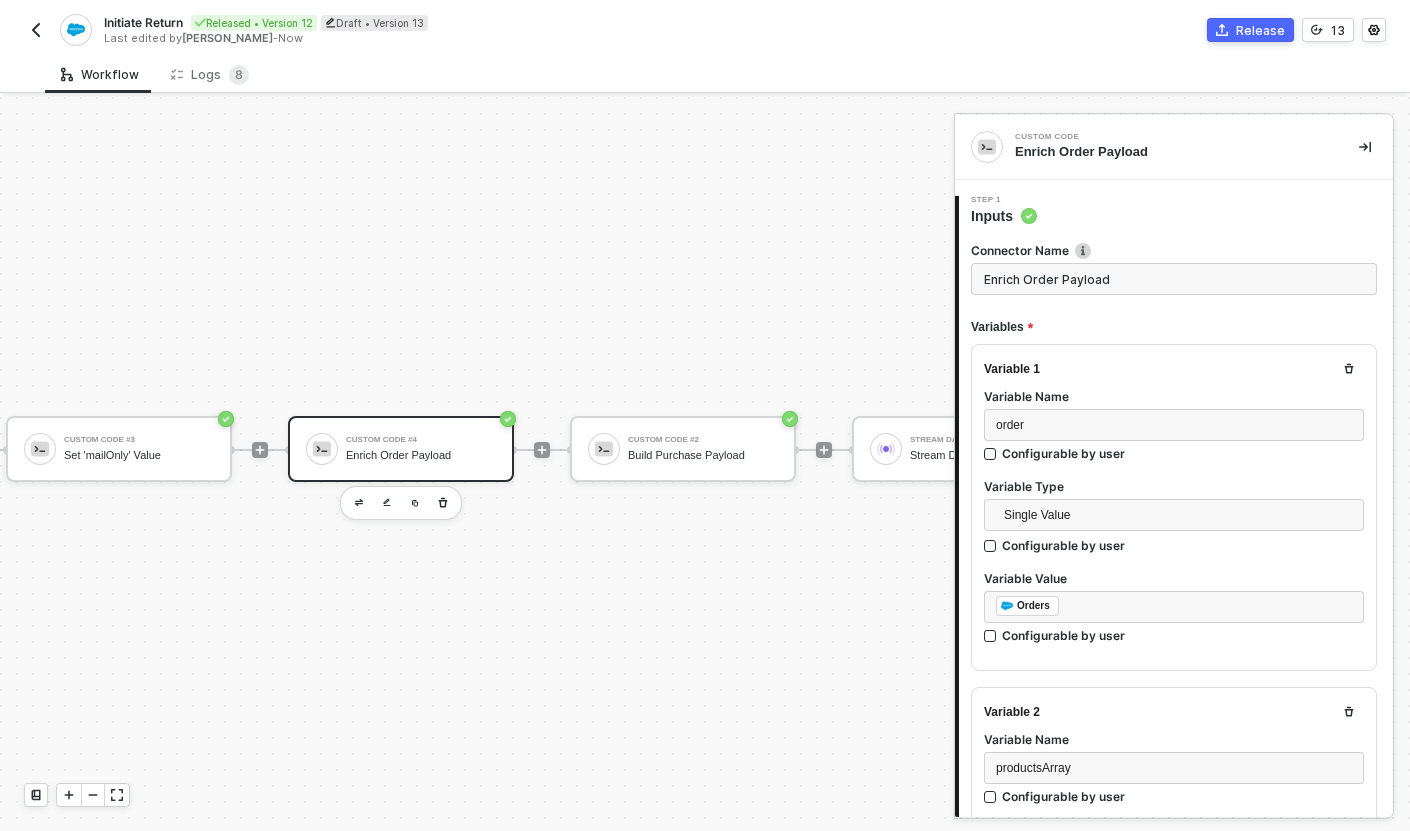 scroll, scrollTop: 147, scrollLeft: 0, axis: vertical 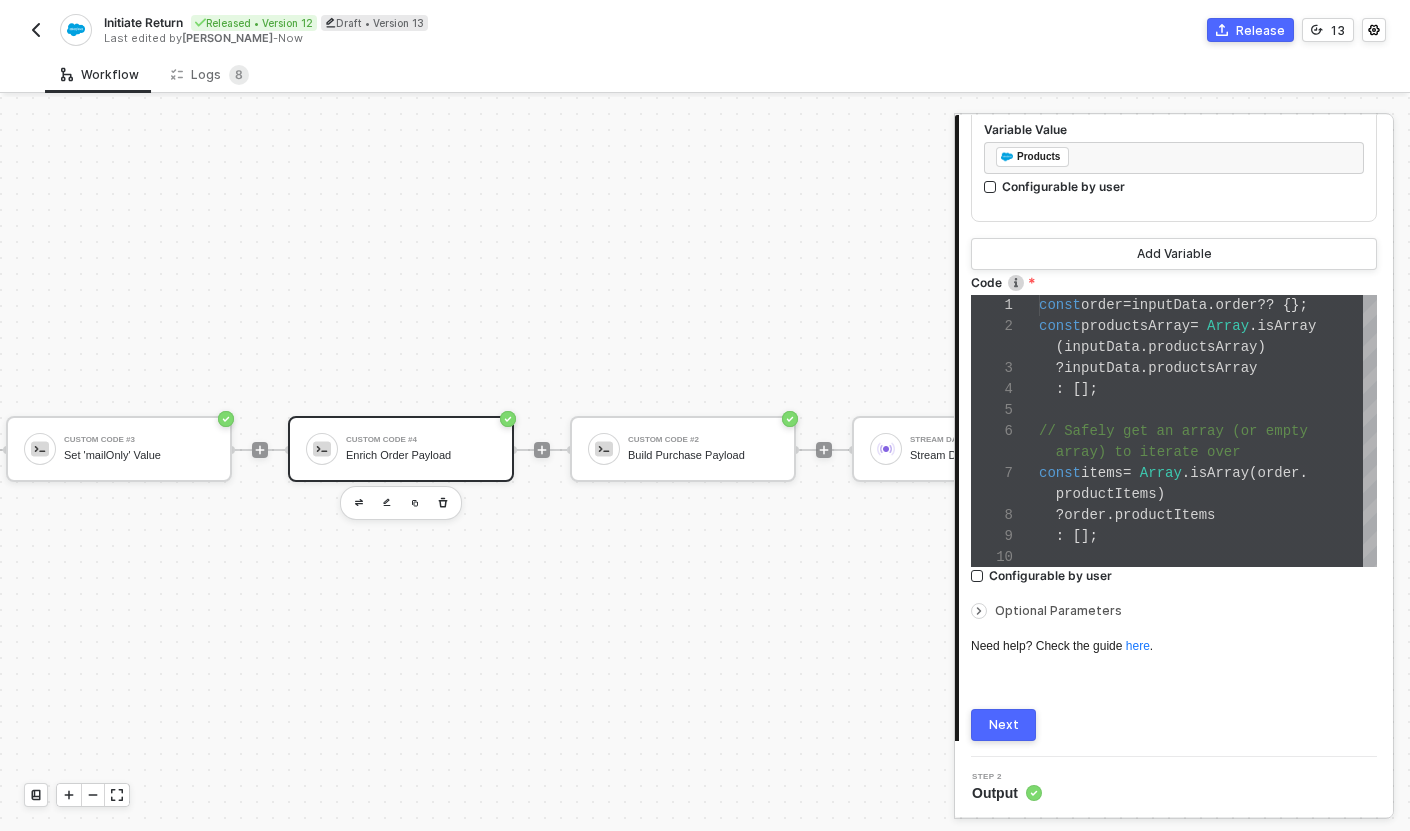 click on "Optional Parameters" at bounding box center (1174, 611) 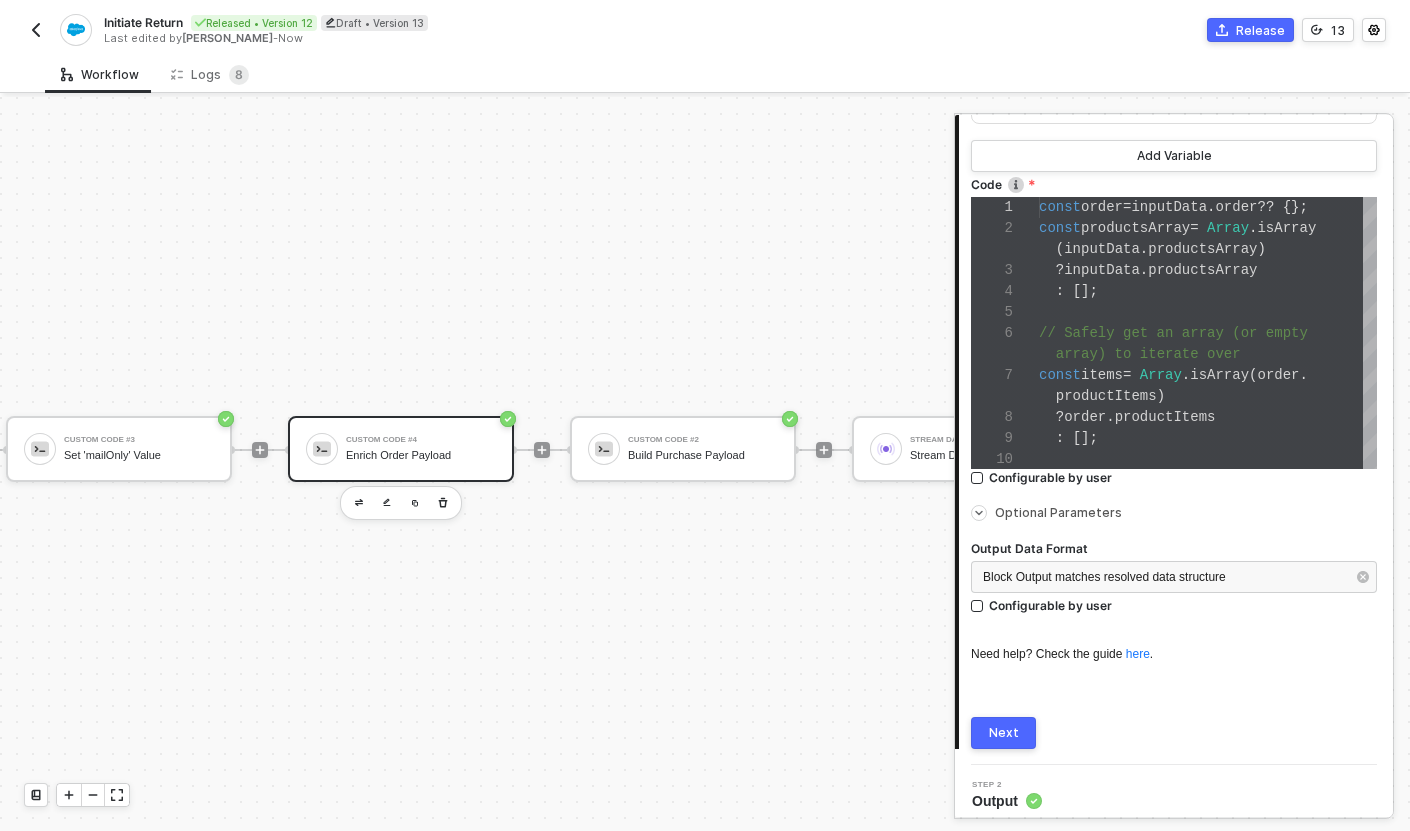 scroll, scrollTop: 890, scrollLeft: 0, axis: vertical 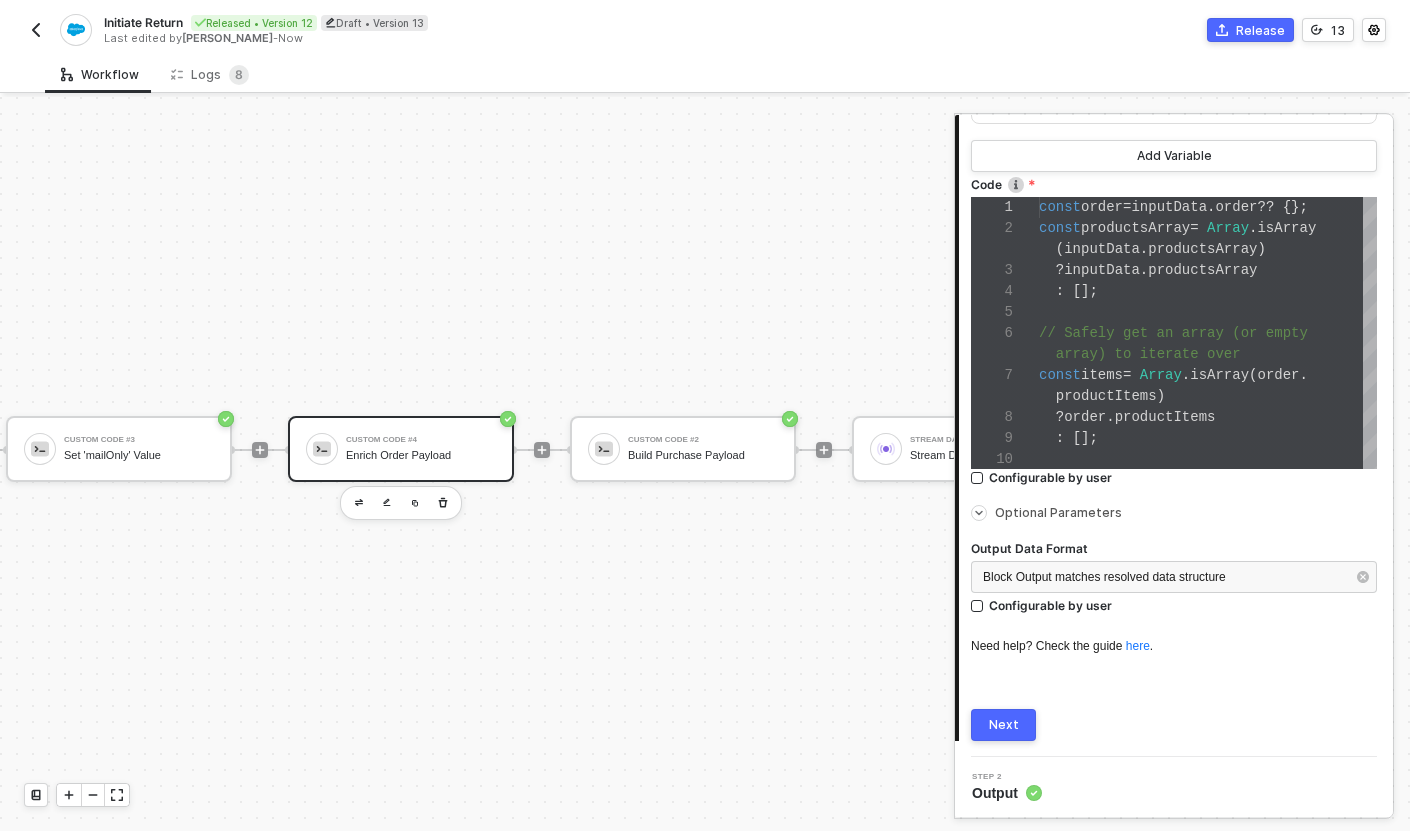 click on "Release" at bounding box center [1260, 30] 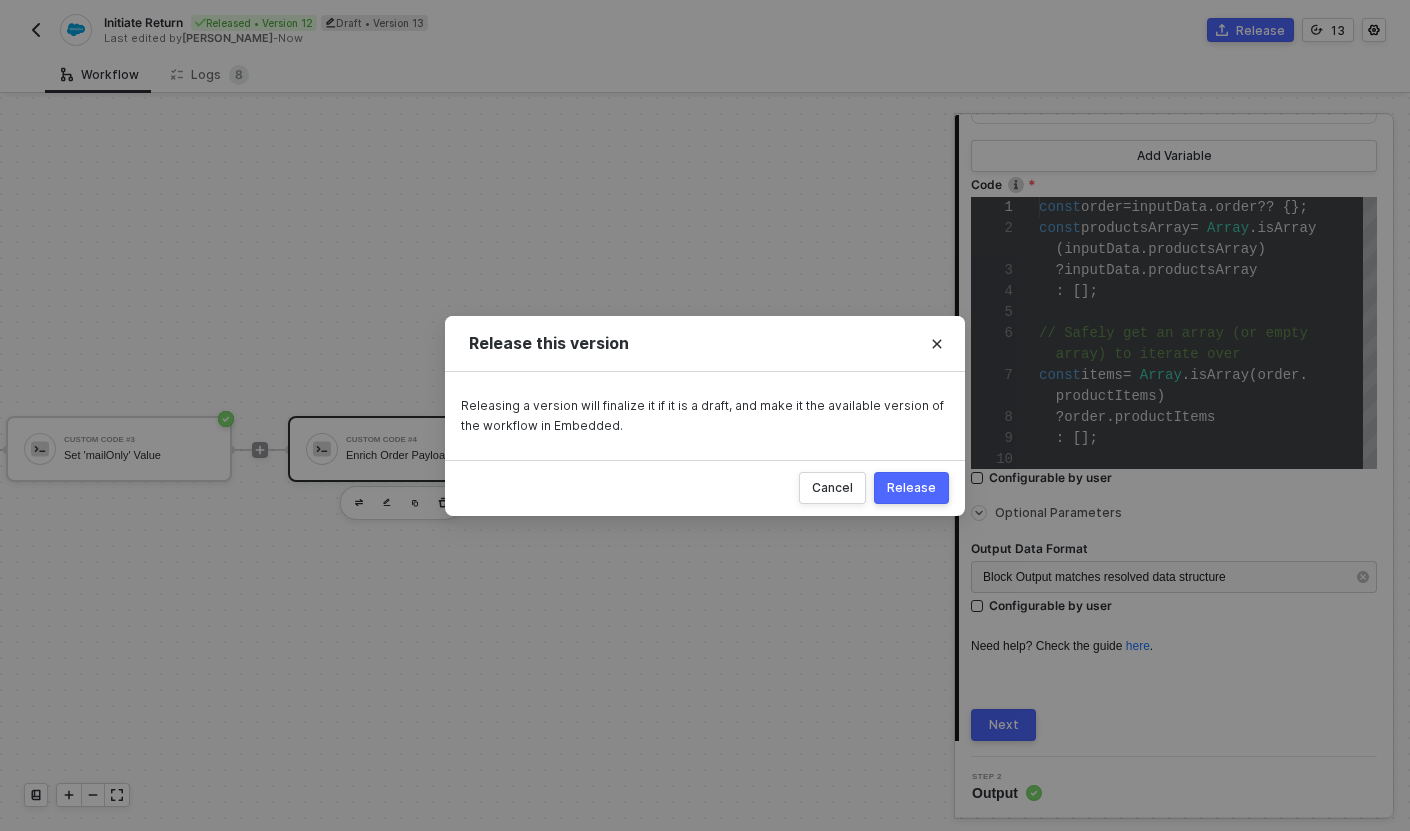 click on "Release" at bounding box center (911, 488) 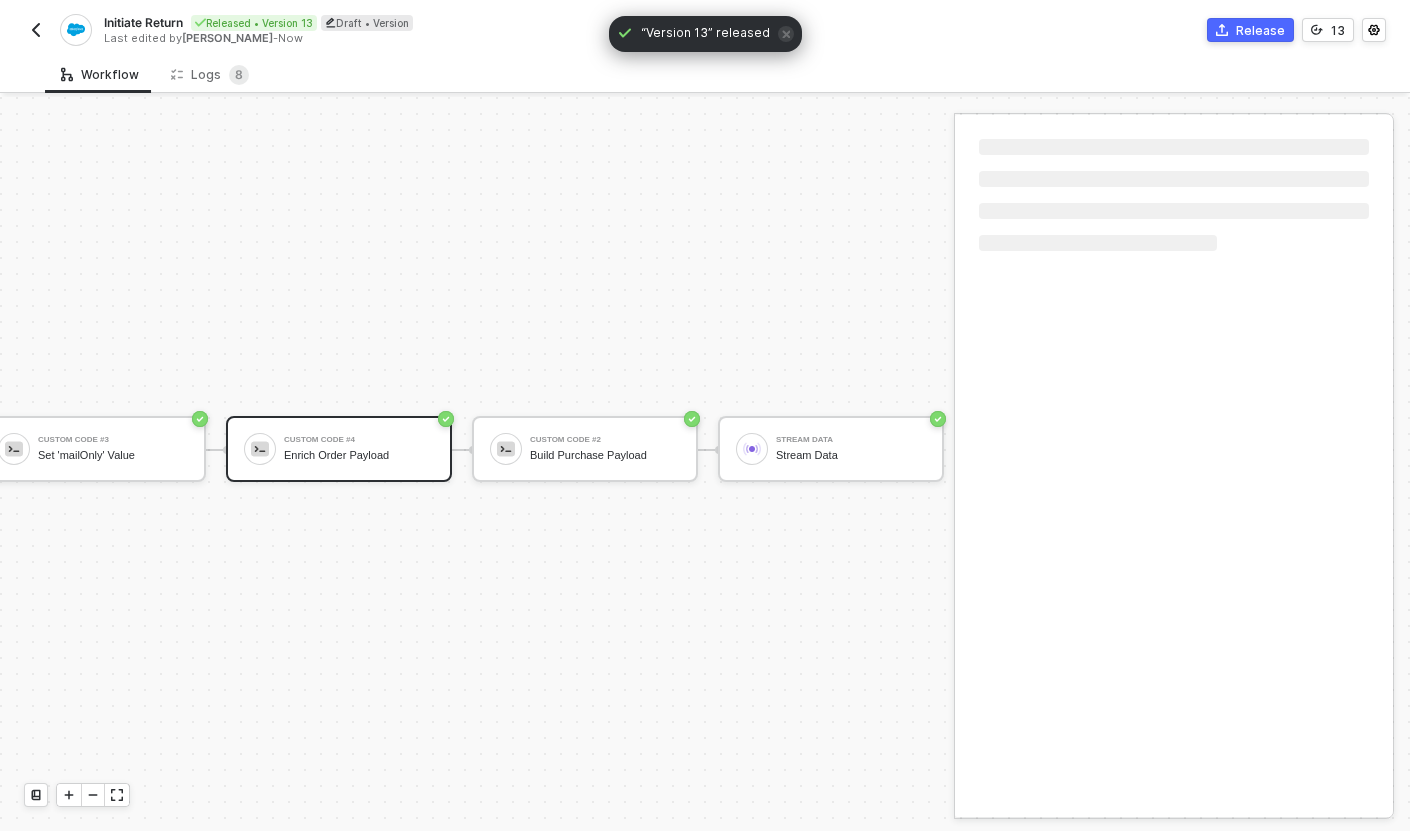 scroll, scrollTop: 33, scrollLeft: 1274, axis: both 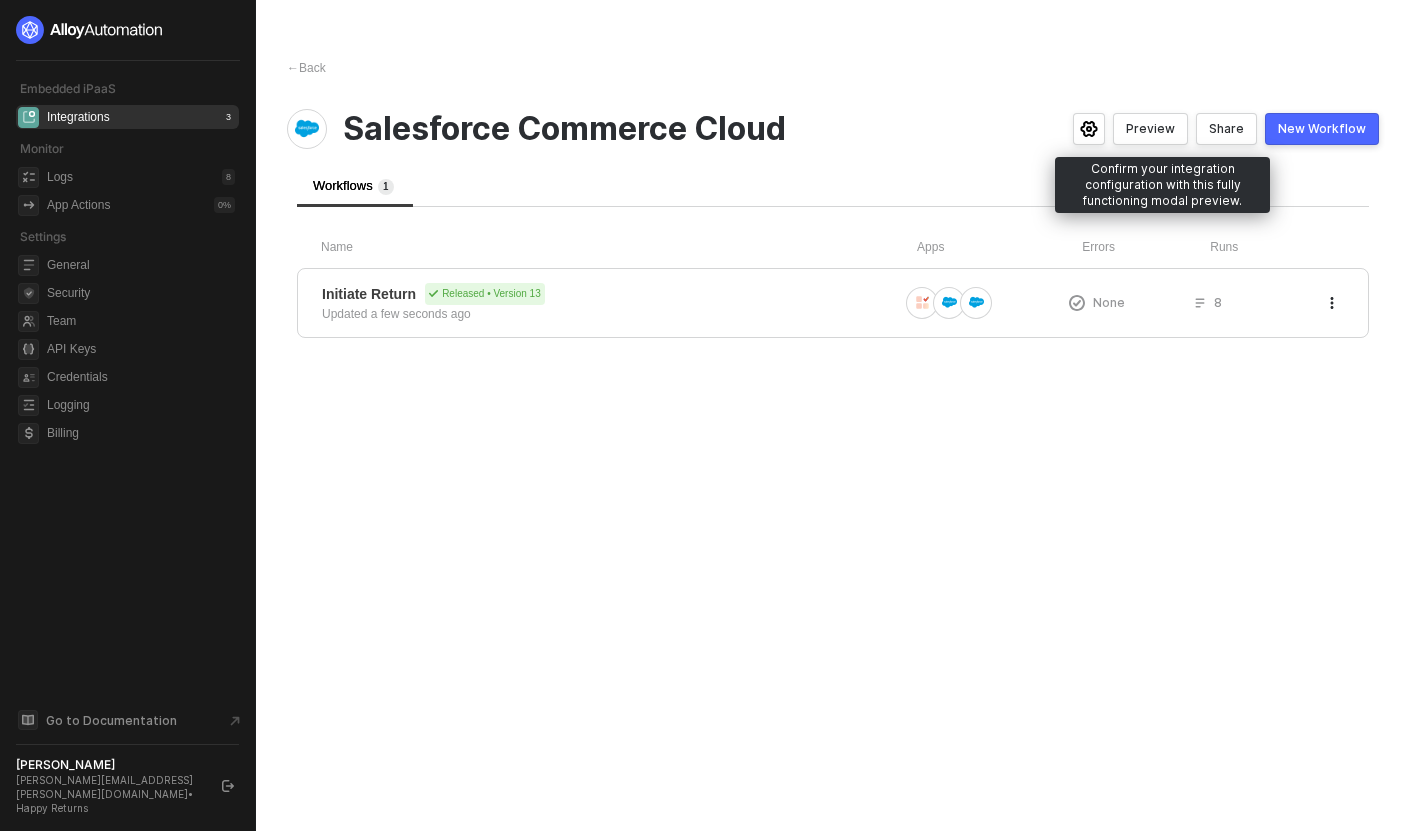 click on "Preview" at bounding box center [1150, 129] 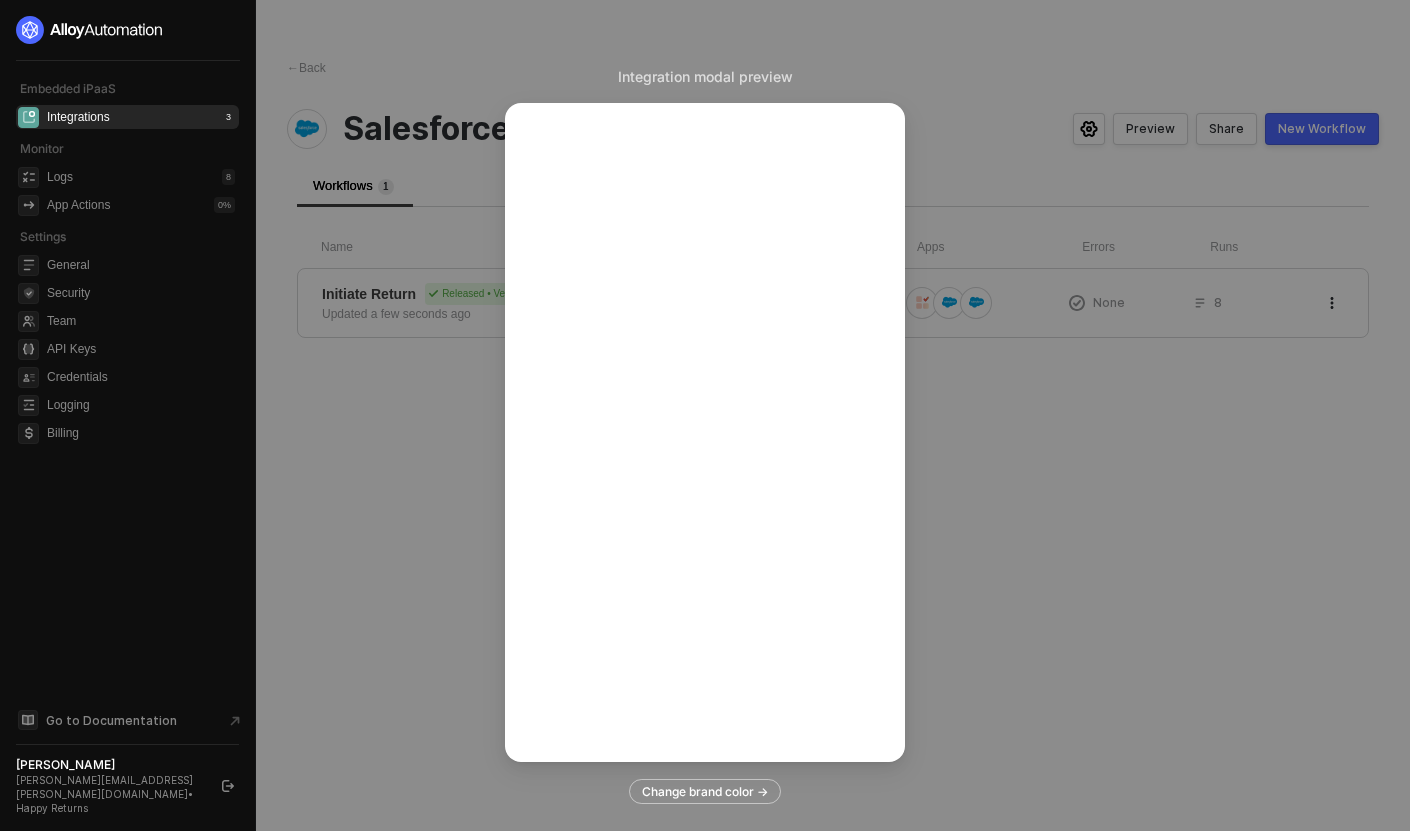 type 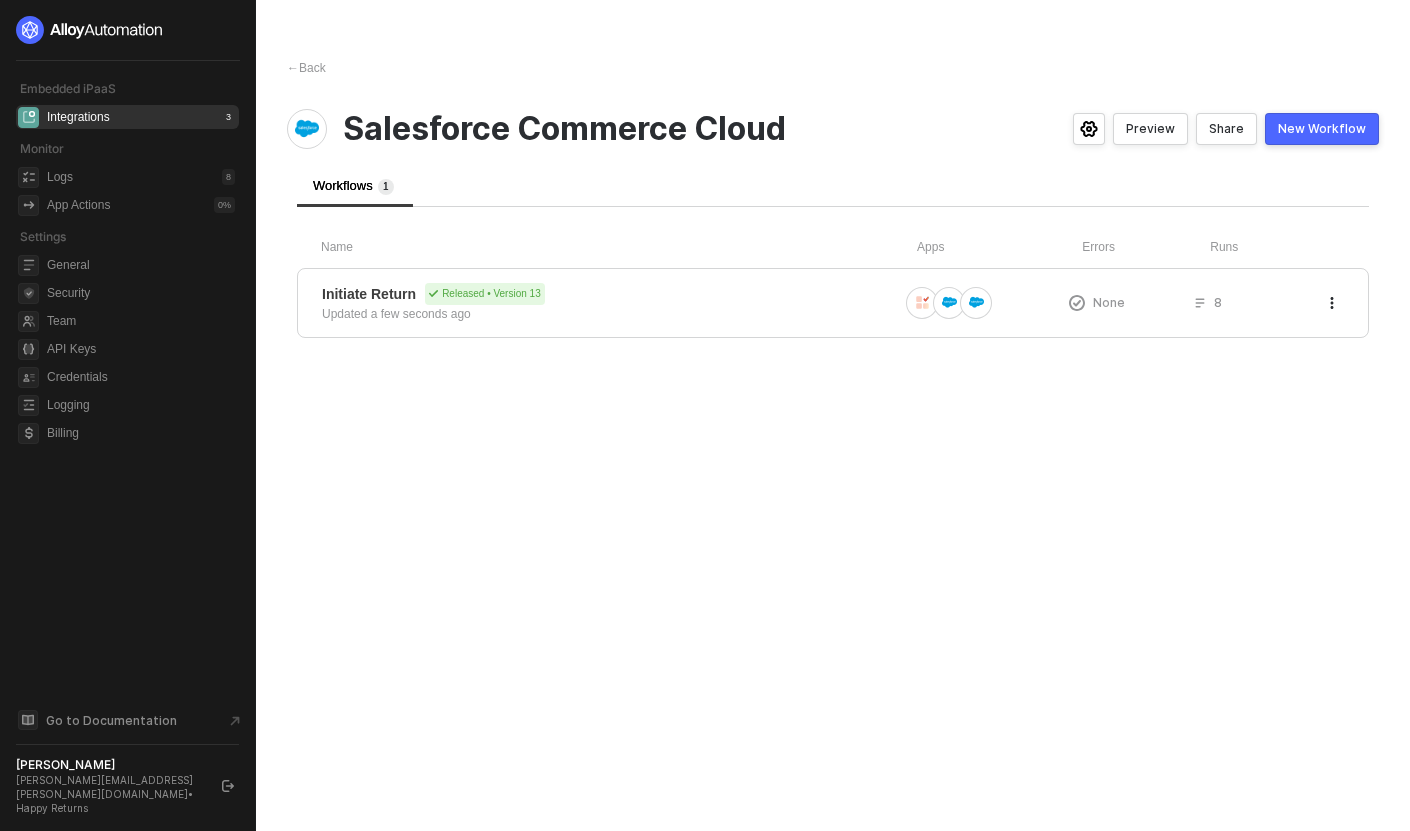click on "Share" at bounding box center (1226, 129) 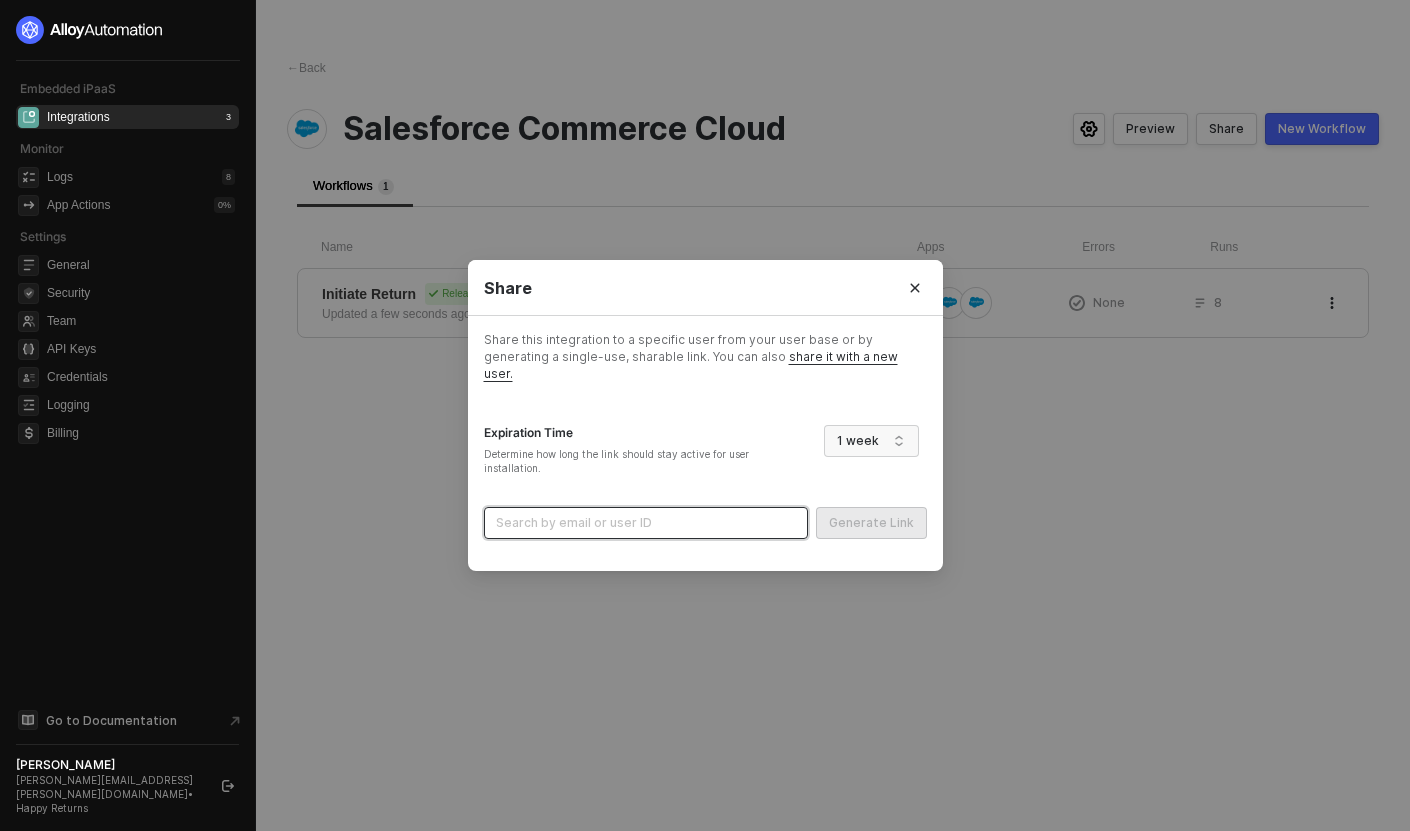 click at bounding box center (646, 523) 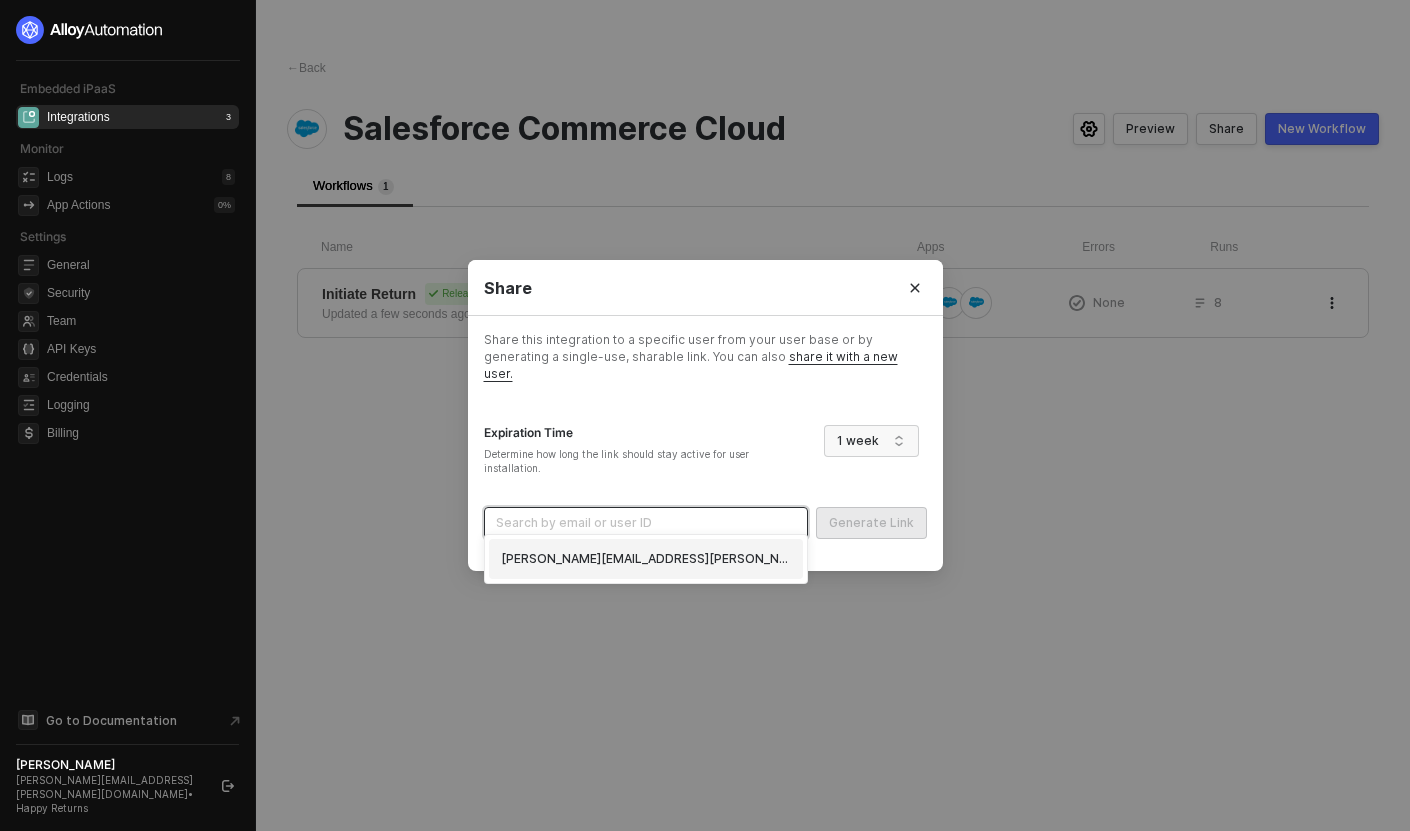 click on "gordan.buckingham@happyreturns.com (6838a858265372c0194bb578)" at bounding box center [646, 559] 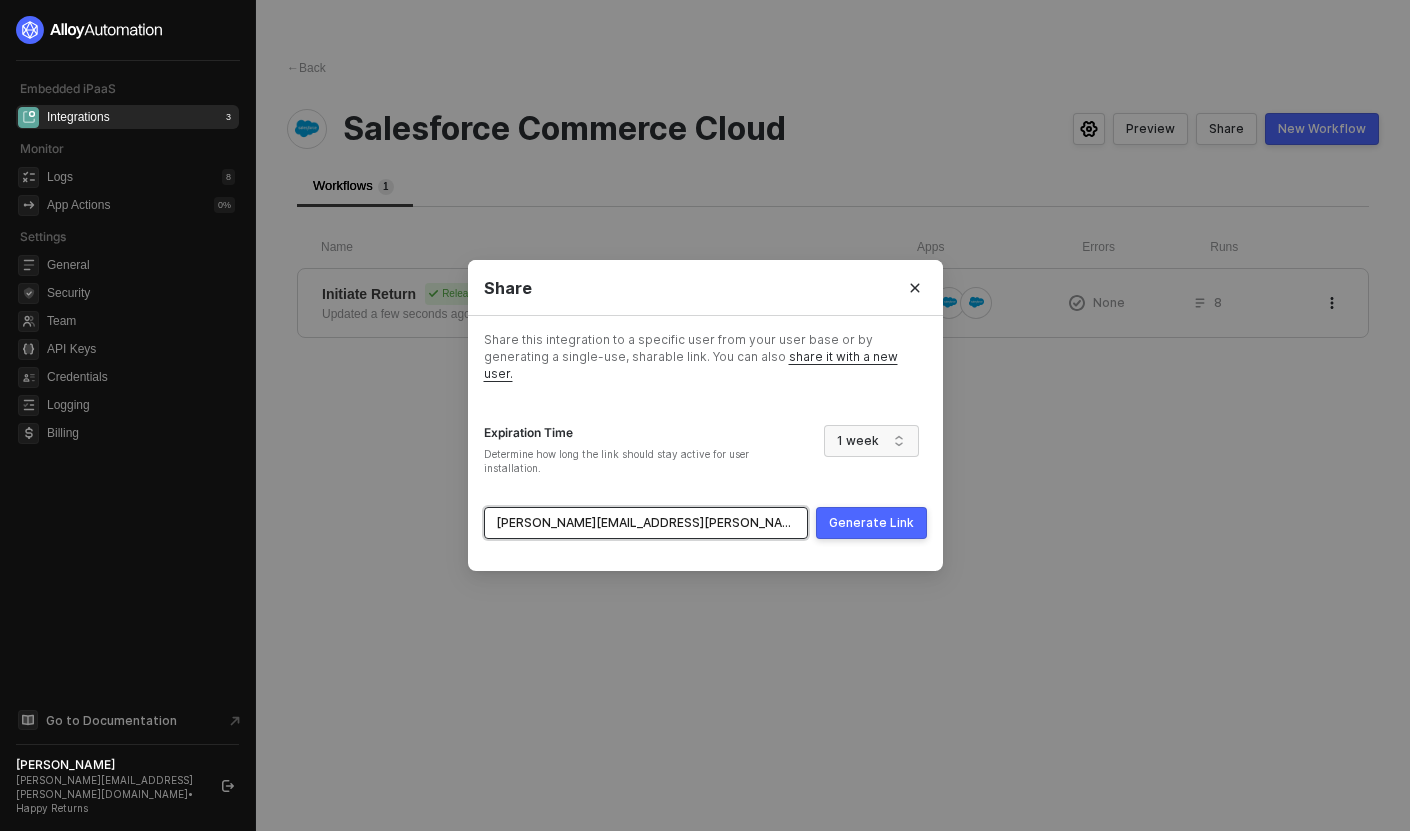 click on "Generate Link" at bounding box center [871, 523] 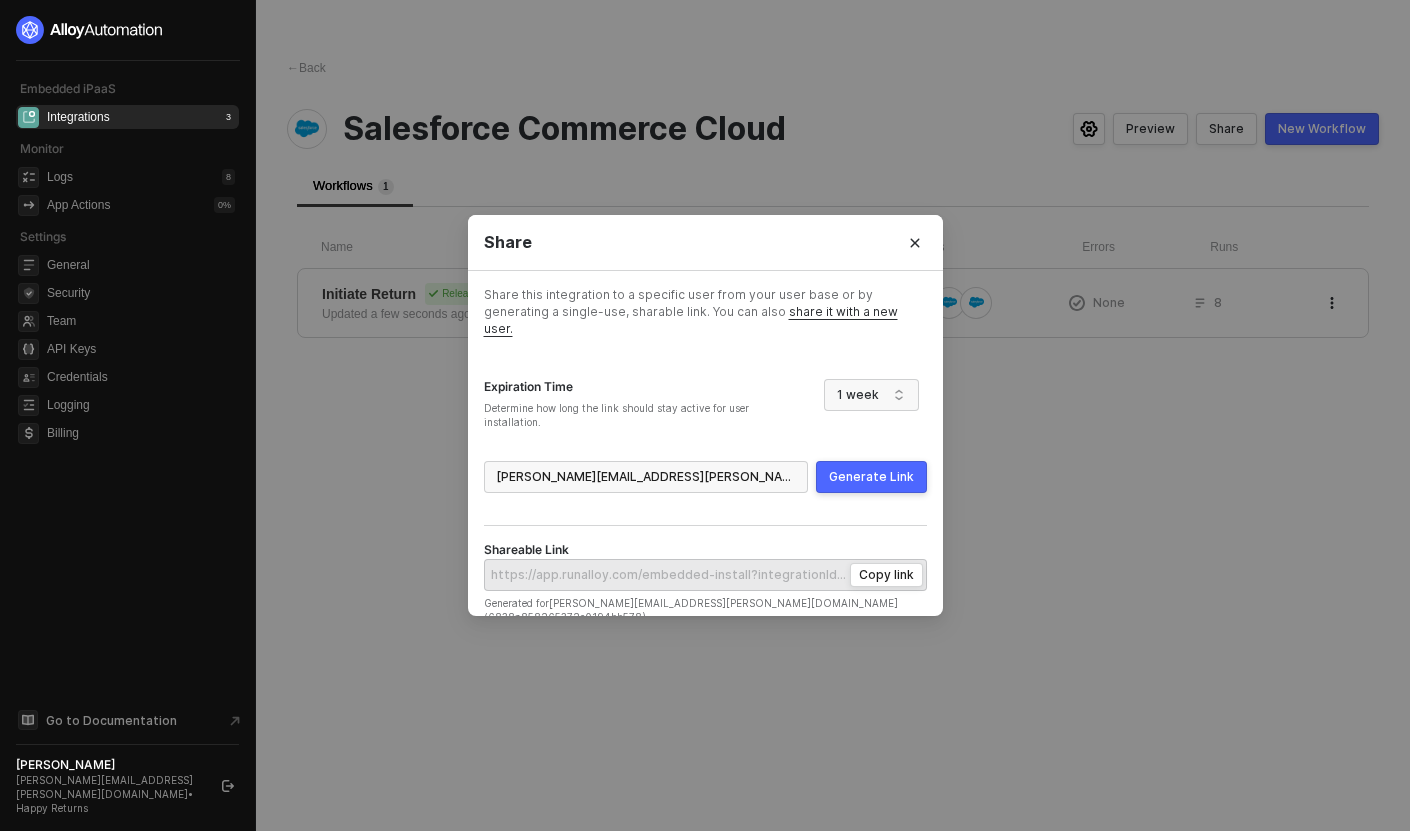click on "Copy link" at bounding box center [886, 575] 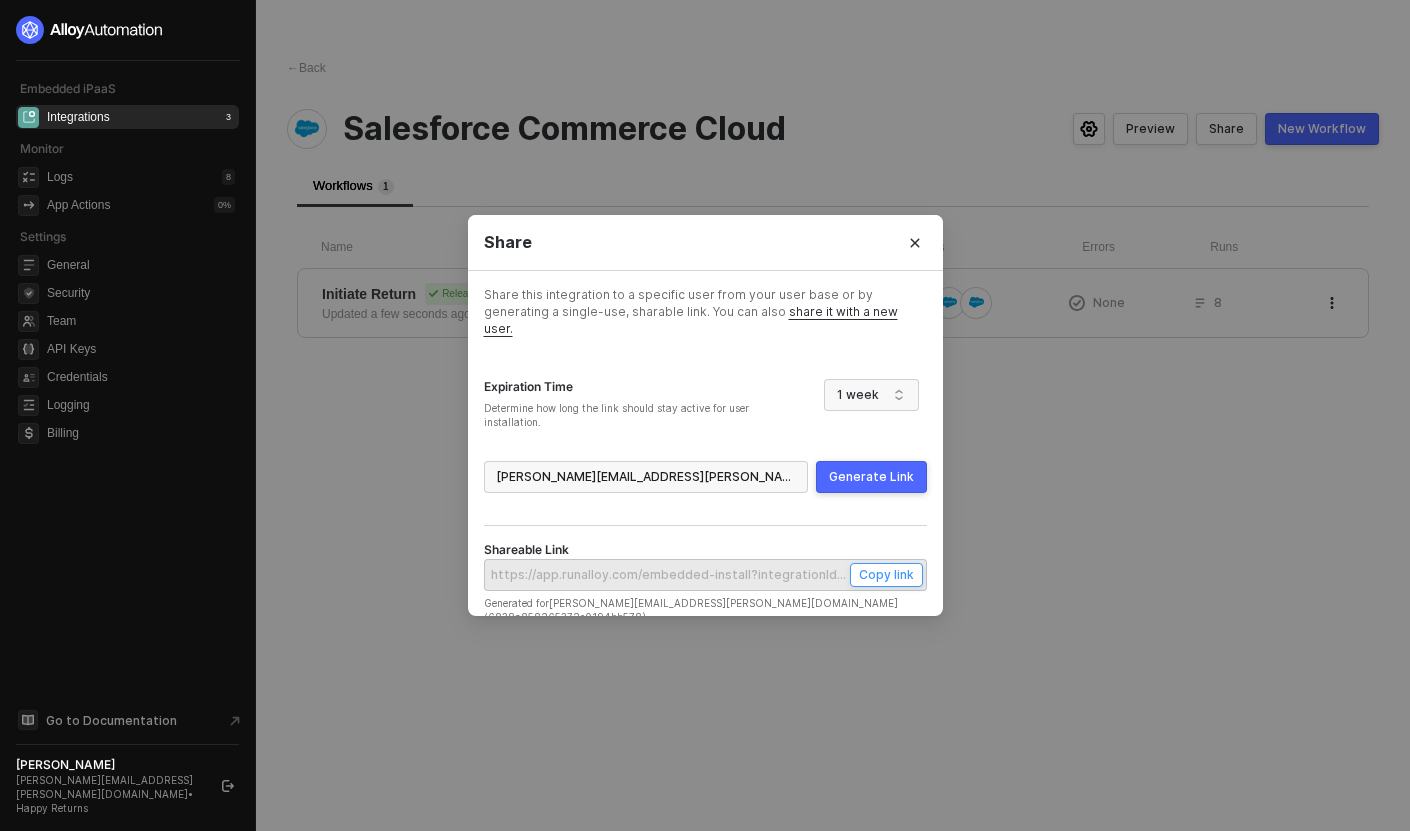 click on "Copy link" at bounding box center (886, 574) 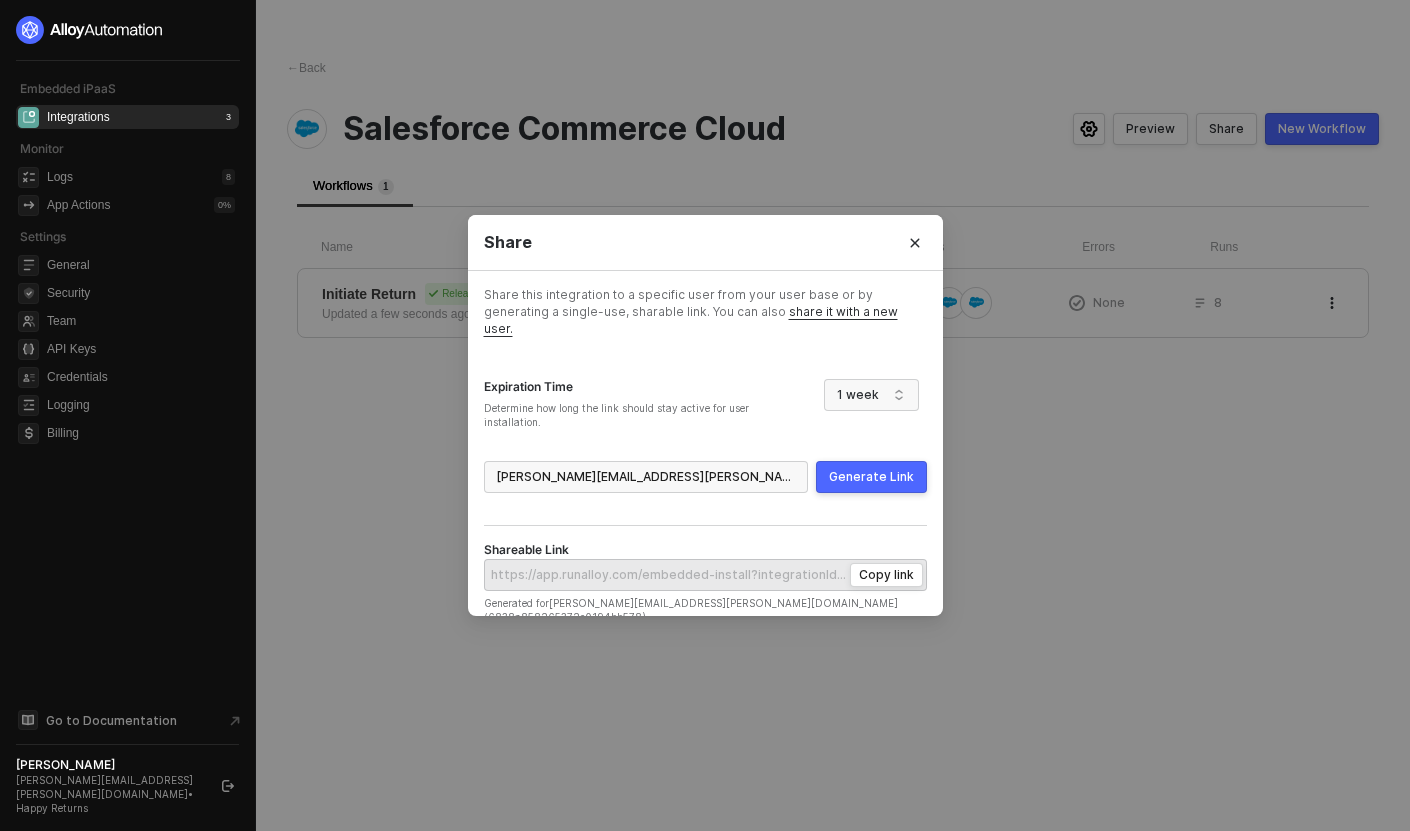 click on "Share Share this integration to a specific user from your user base or by generating a single-use, sharable link. You can also   share it with a new user. Expiration Time Determine how long the link should stay active for user installation. 1 week gordan.buckingham@happyreturns.com (6838a858265372c0194bb578) Generate Link Shareable Link Copy link Generated for  gordan.buckingham@happyreturns.com (6838a858265372c0194bb578)" at bounding box center [705, 415] 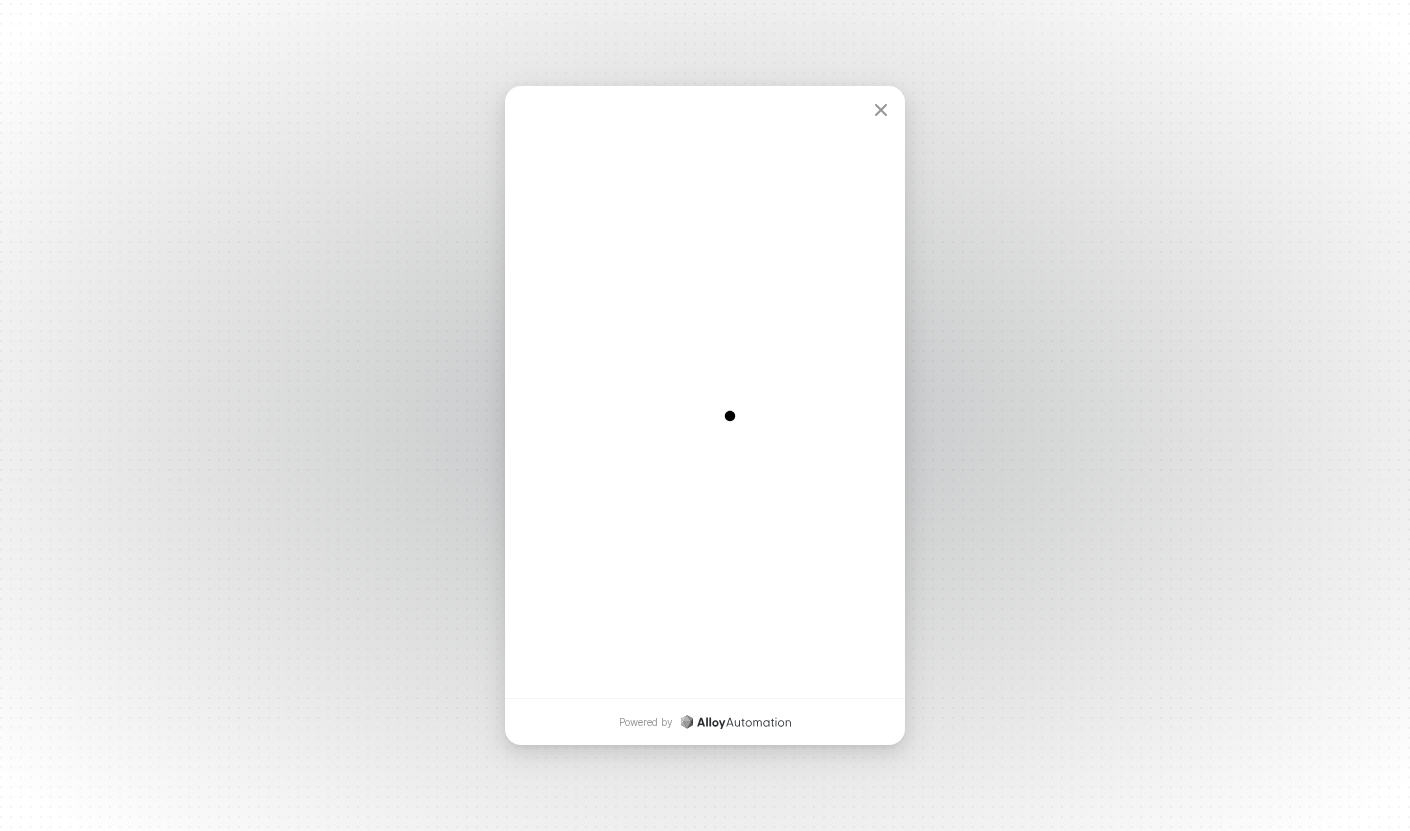 scroll, scrollTop: 0, scrollLeft: 0, axis: both 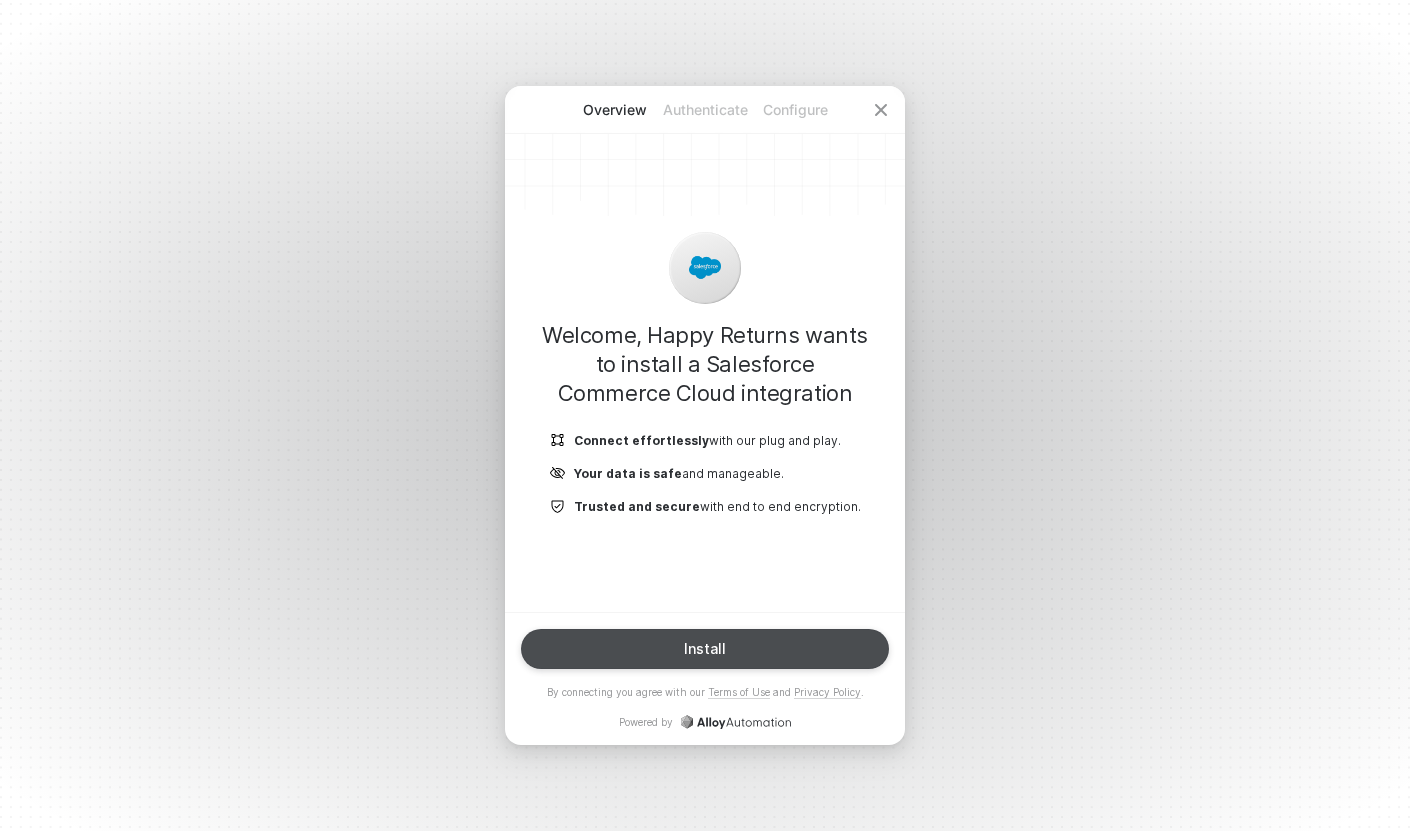 click on "Install" at bounding box center [705, 649] 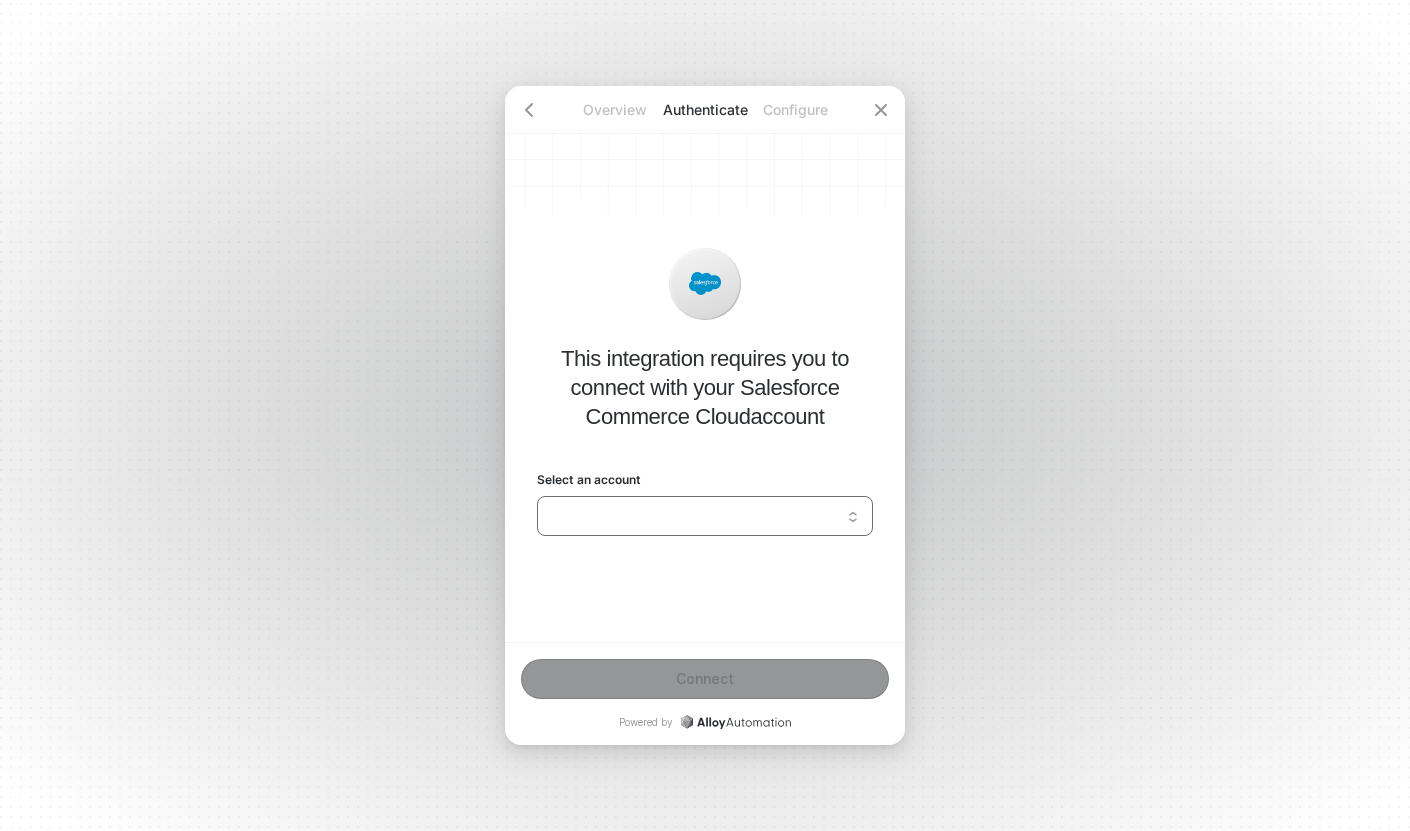 click on "Select an account" at bounding box center (705, 516) 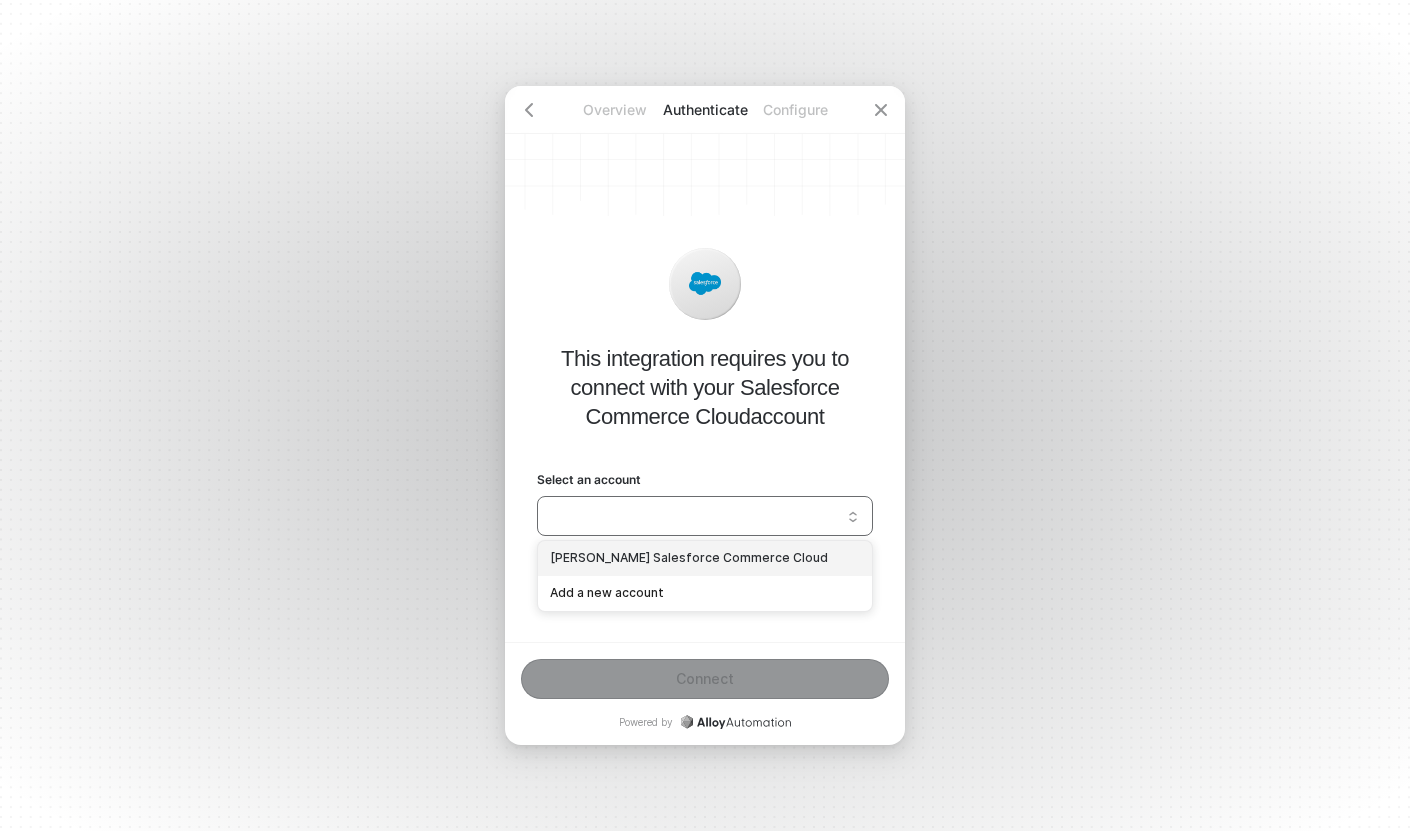 click on "Gordan Buckingham's Salesforce Commerce Cloud" at bounding box center [705, 558] 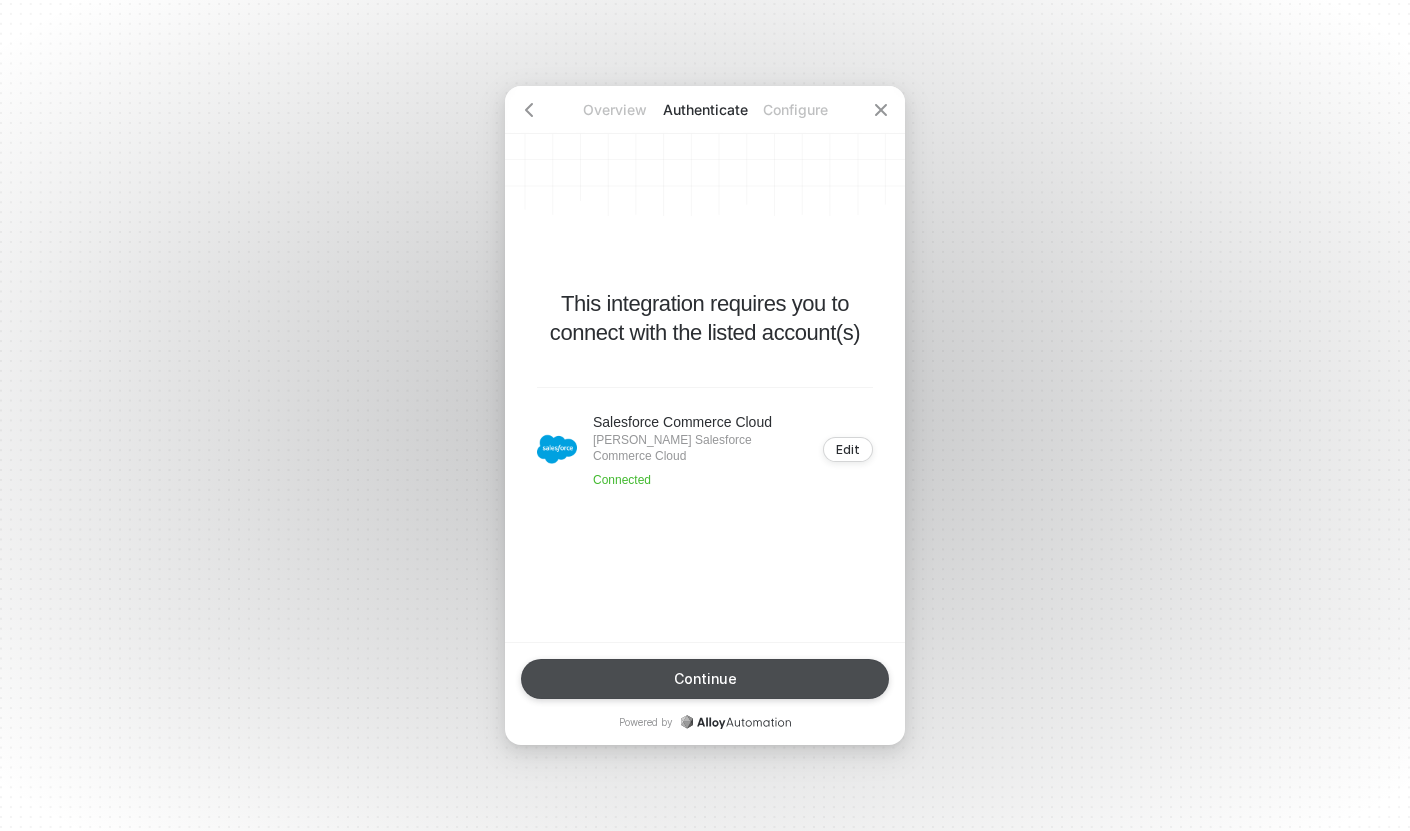 click on "Continue" at bounding box center (705, 679) 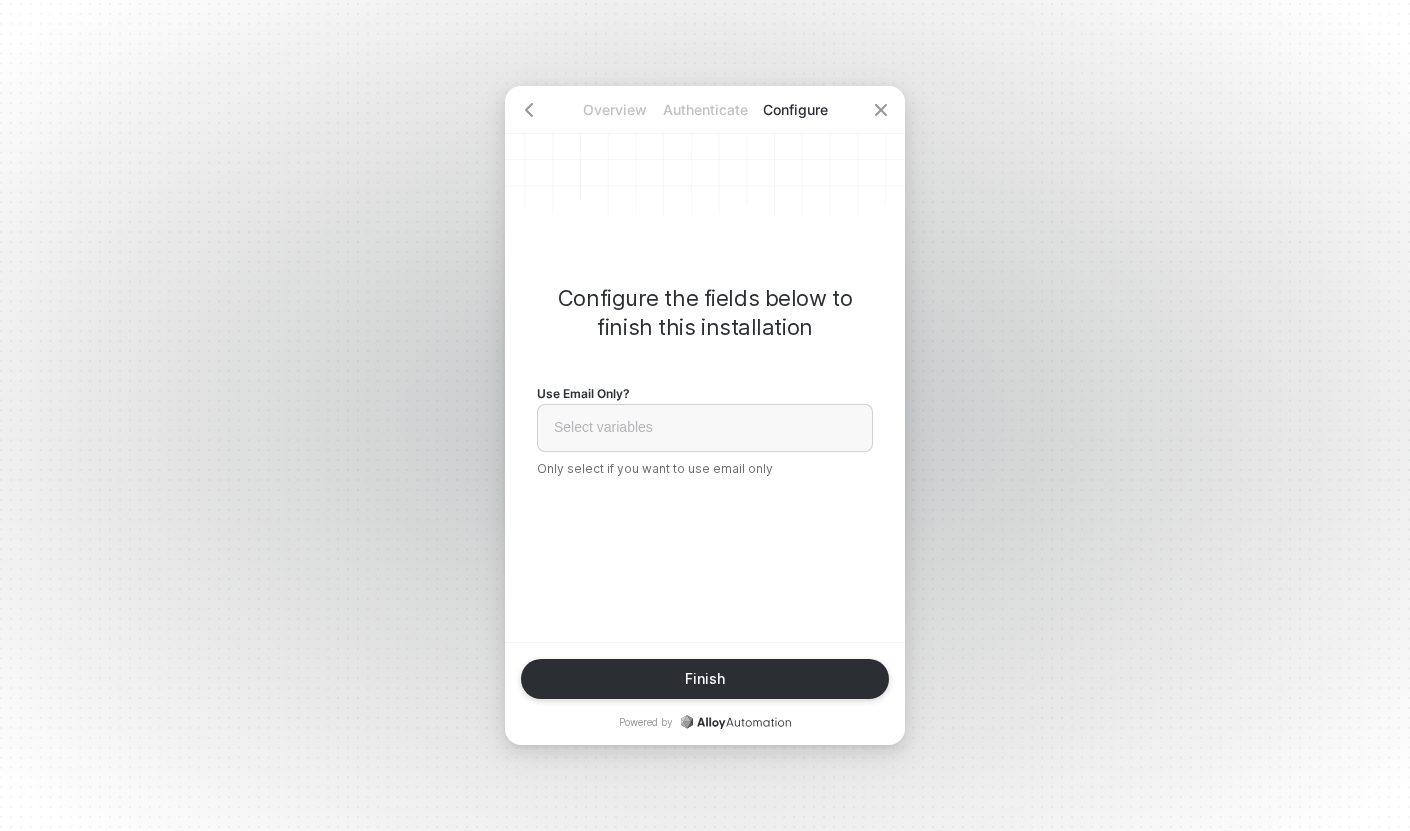 click on "Use Email Only? Select variables ﻿" at bounding box center [705, 417] 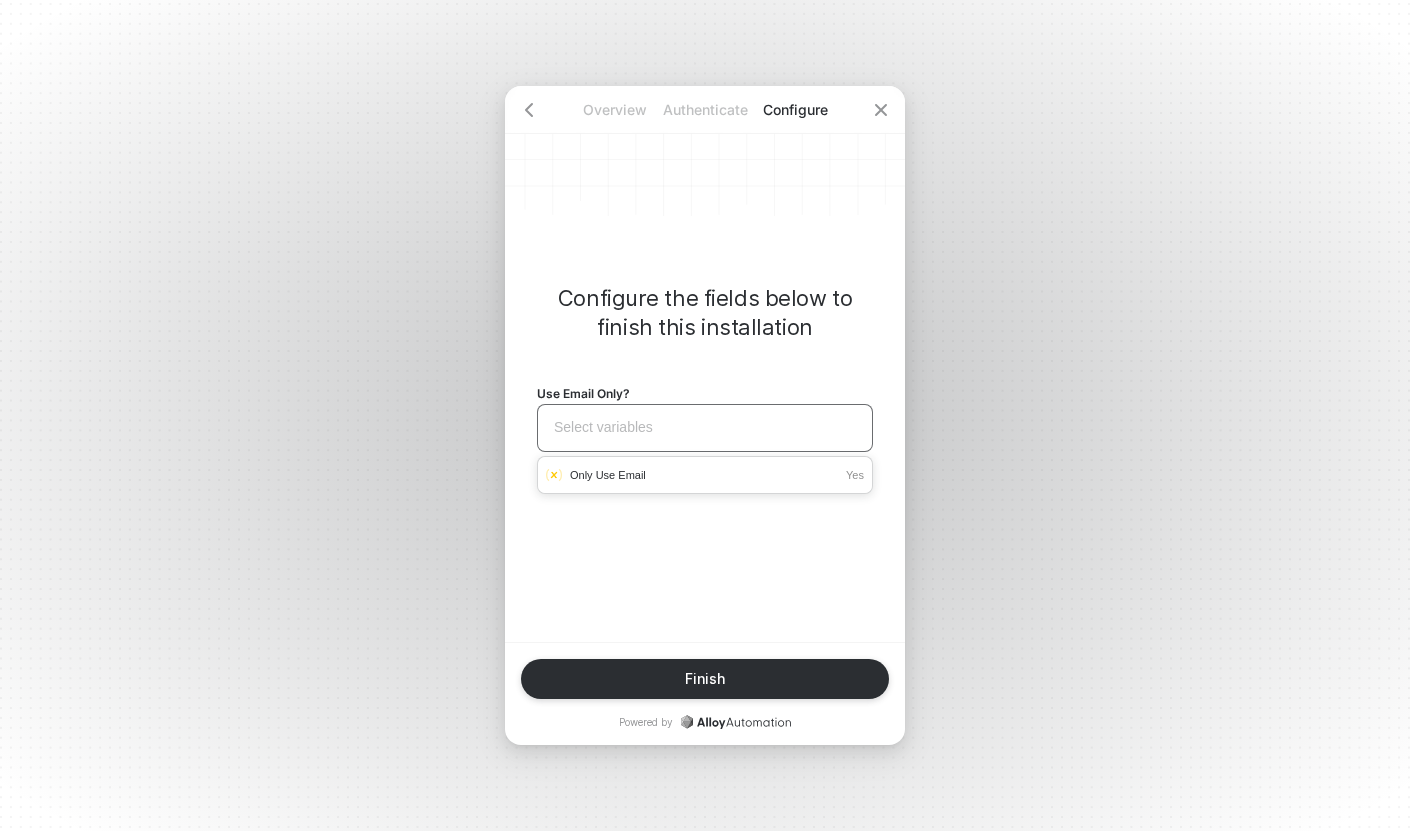 click on "Select variables ﻿" at bounding box center [705, 428] 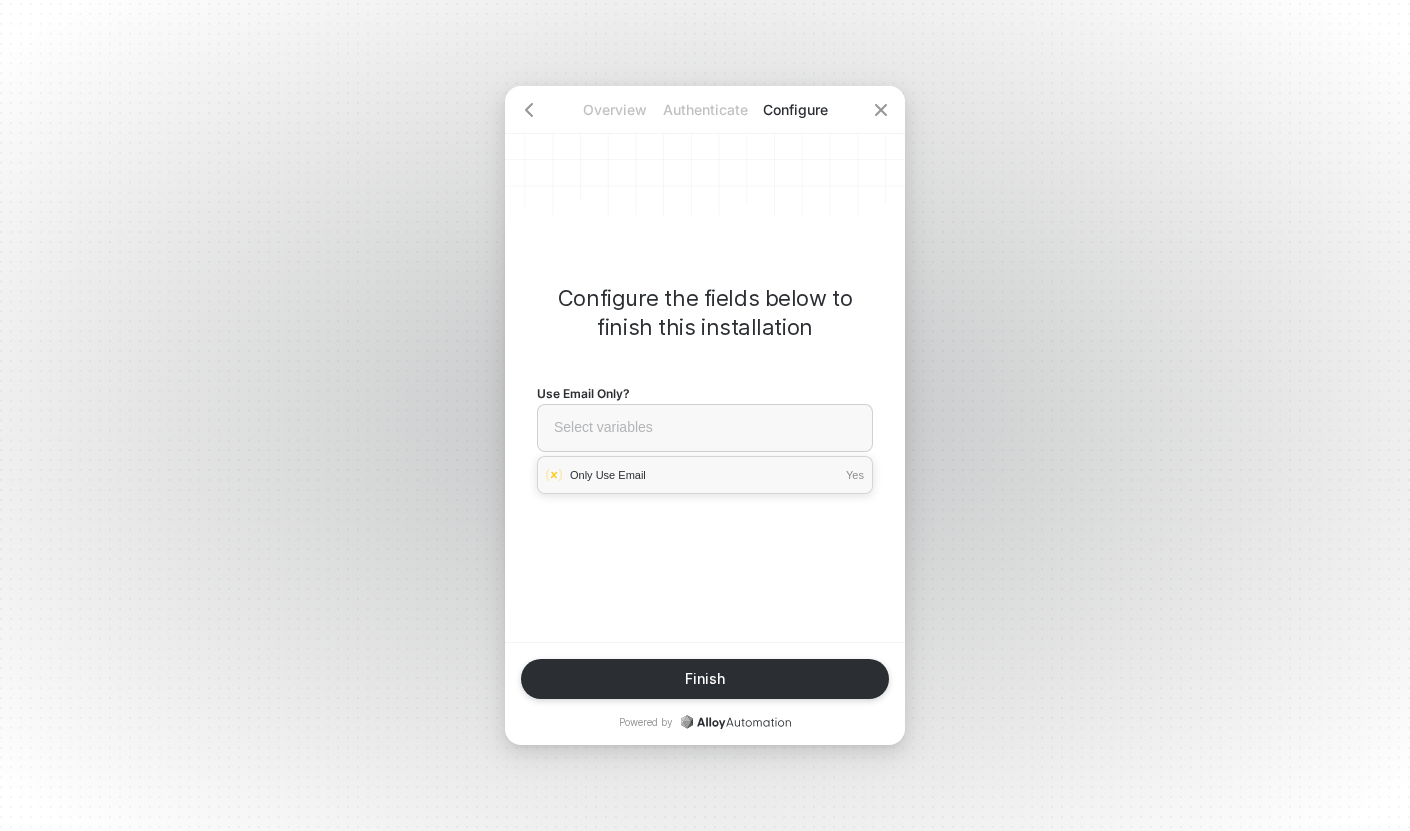 click on "Only Use Email Yes" at bounding box center [705, 475] 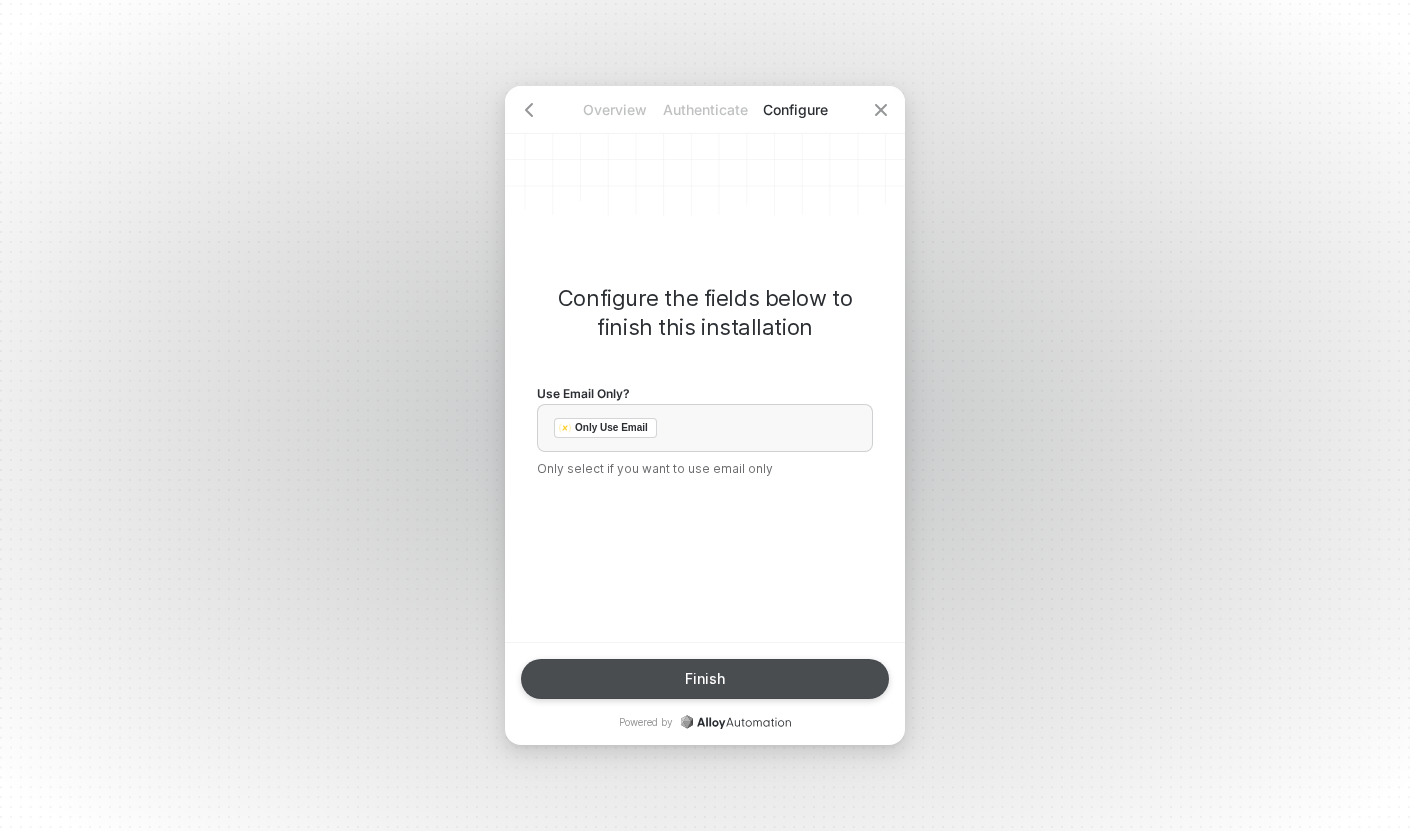 click on "Finish" at bounding box center (705, 679) 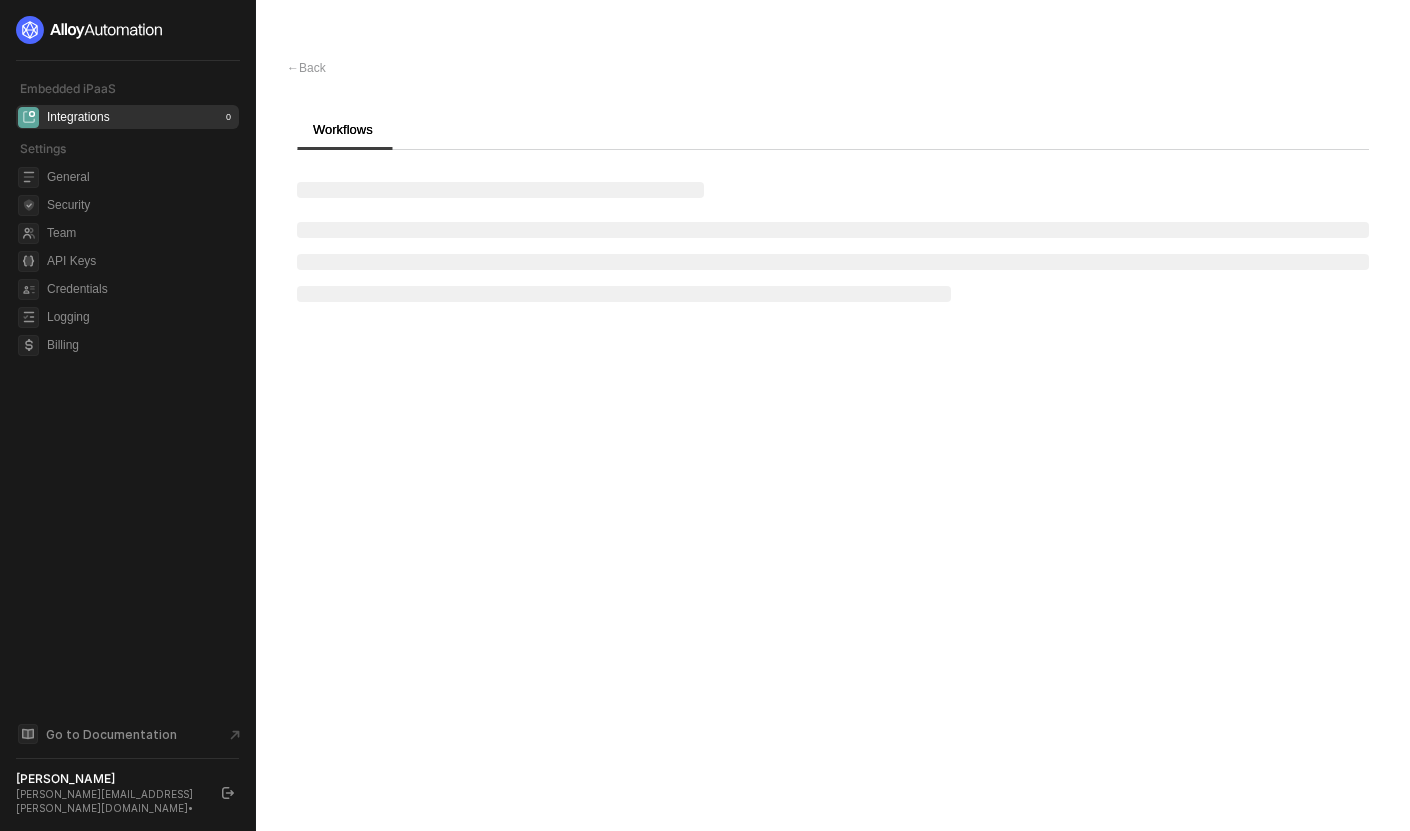 scroll, scrollTop: 0, scrollLeft: 0, axis: both 